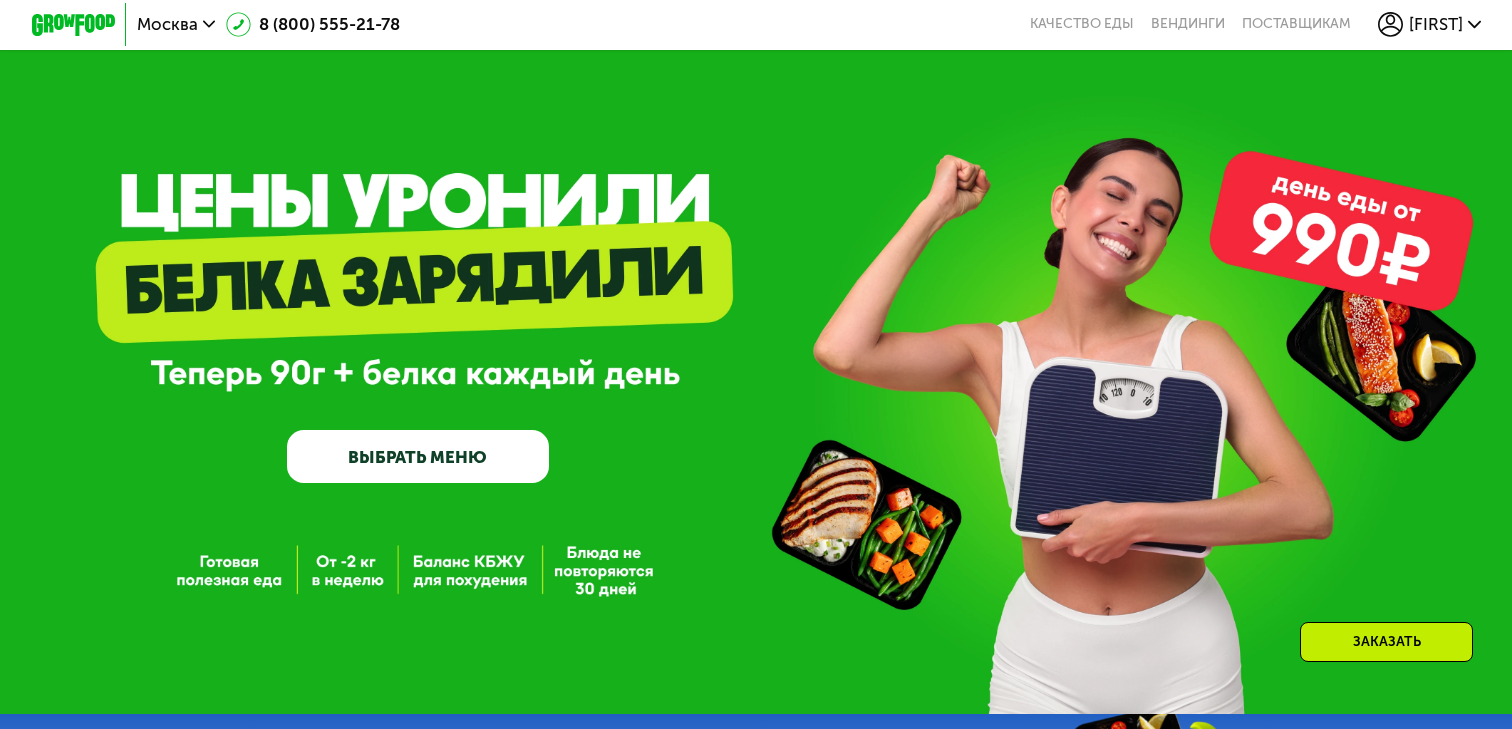scroll, scrollTop: 1773, scrollLeft: 0, axis: vertical 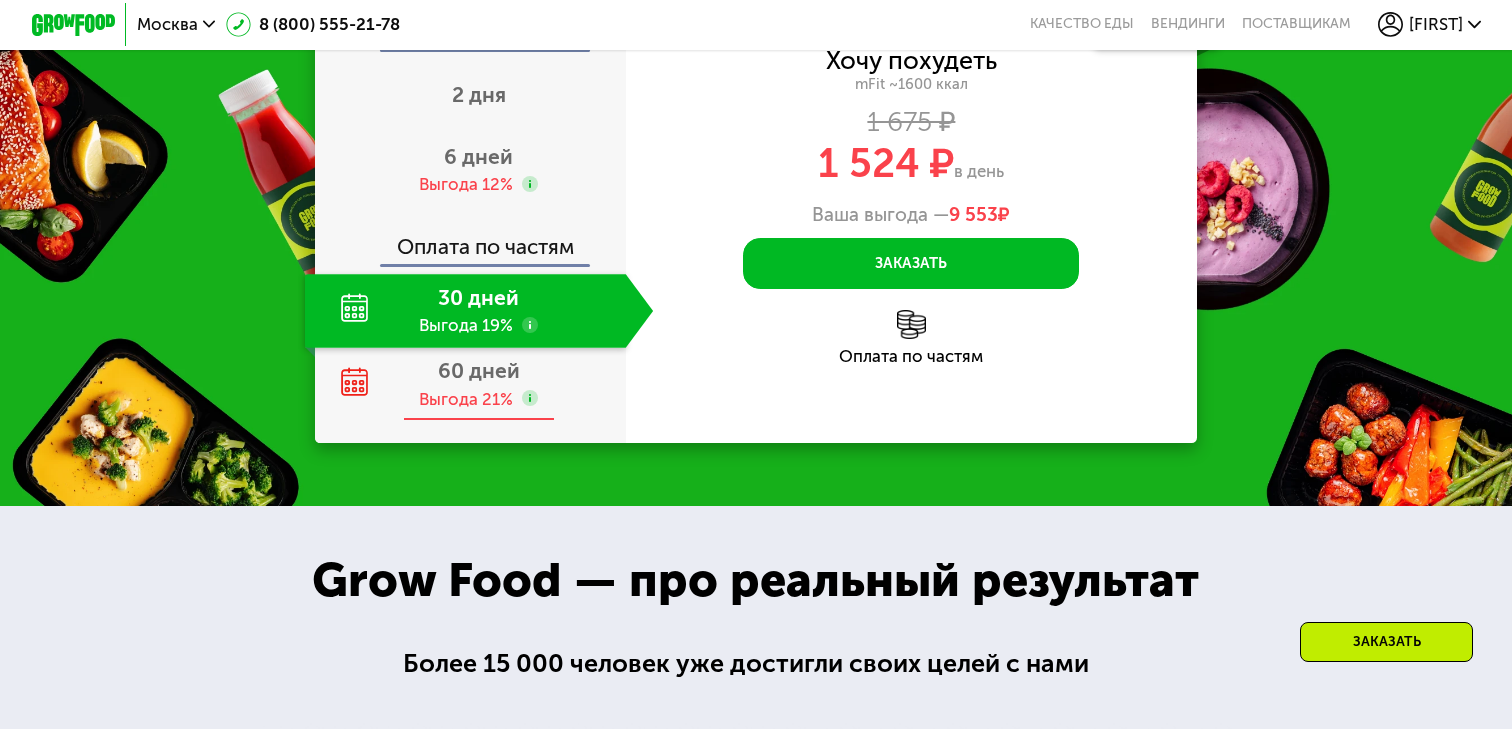 click on "Выгода 21%" at bounding box center (466, 399) 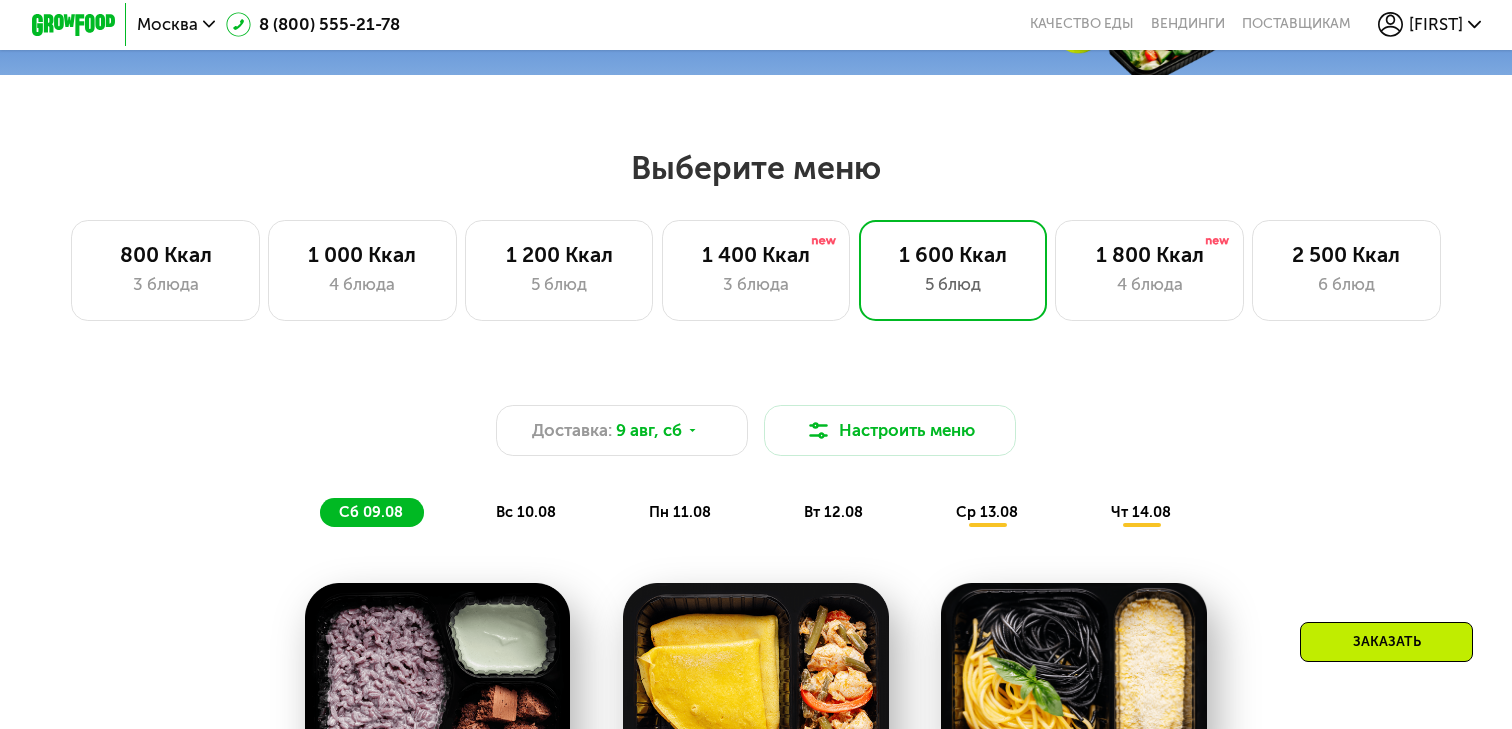 scroll, scrollTop: 782, scrollLeft: 0, axis: vertical 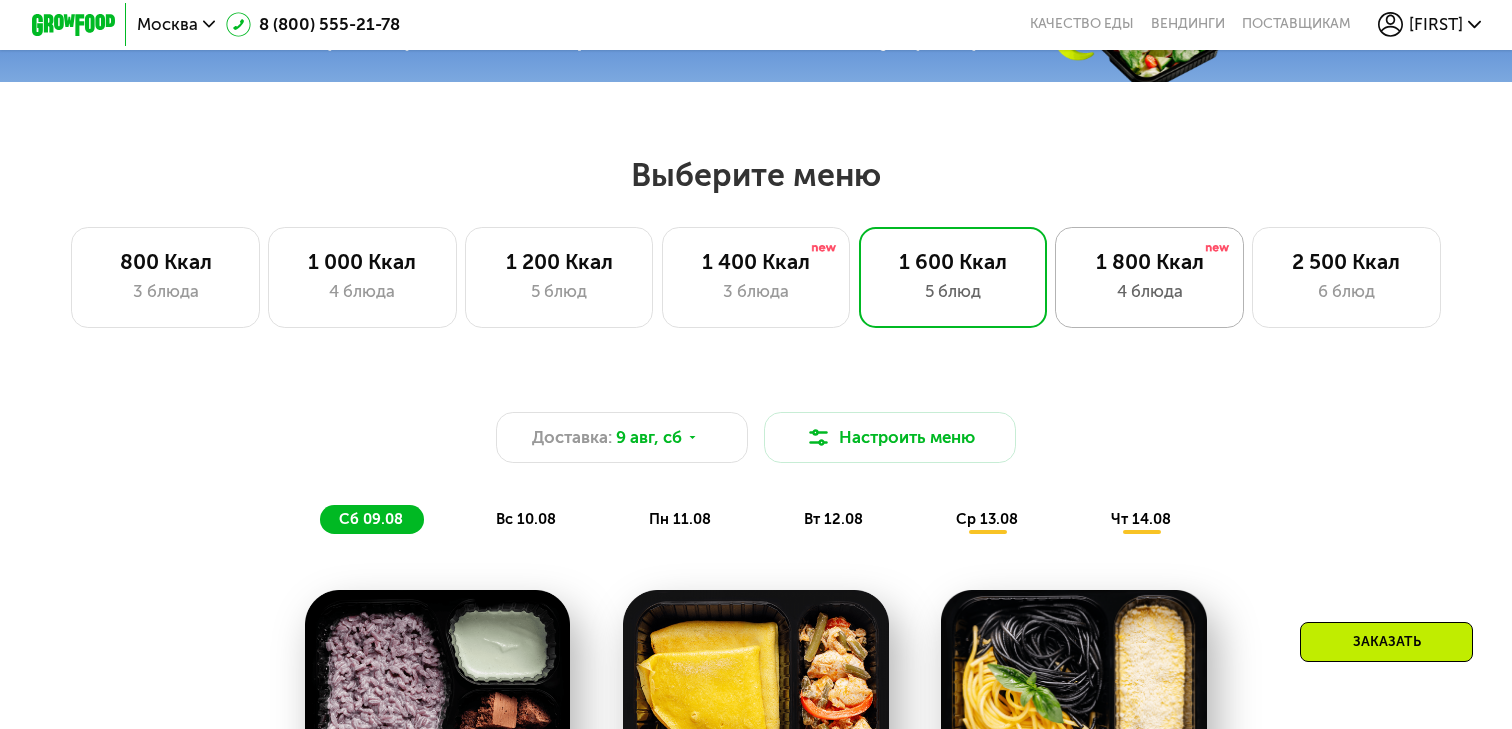 click on "1 800 Ккал" at bounding box center [1149, 261] 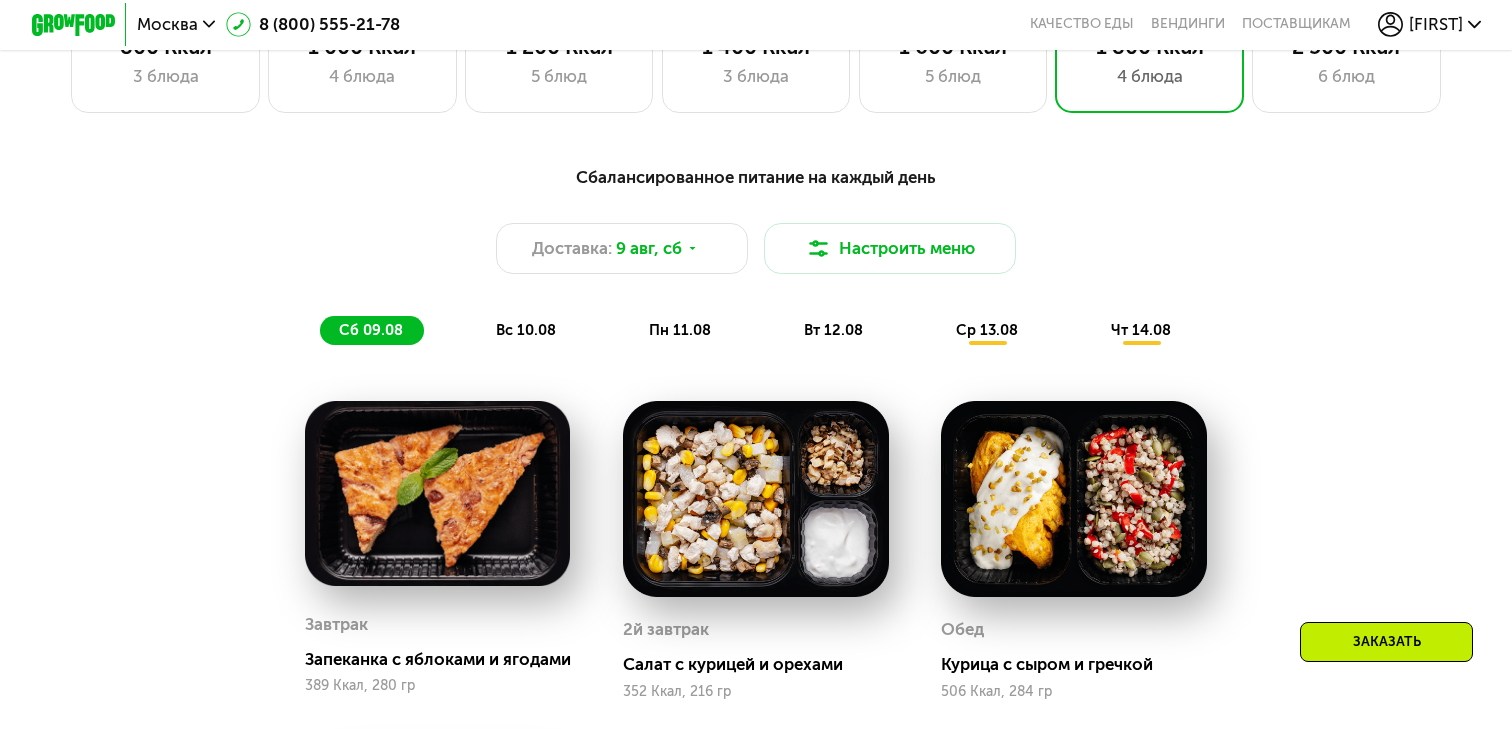 scroll, scrollTop: 810, scrollLeft: 0, axis: vertical 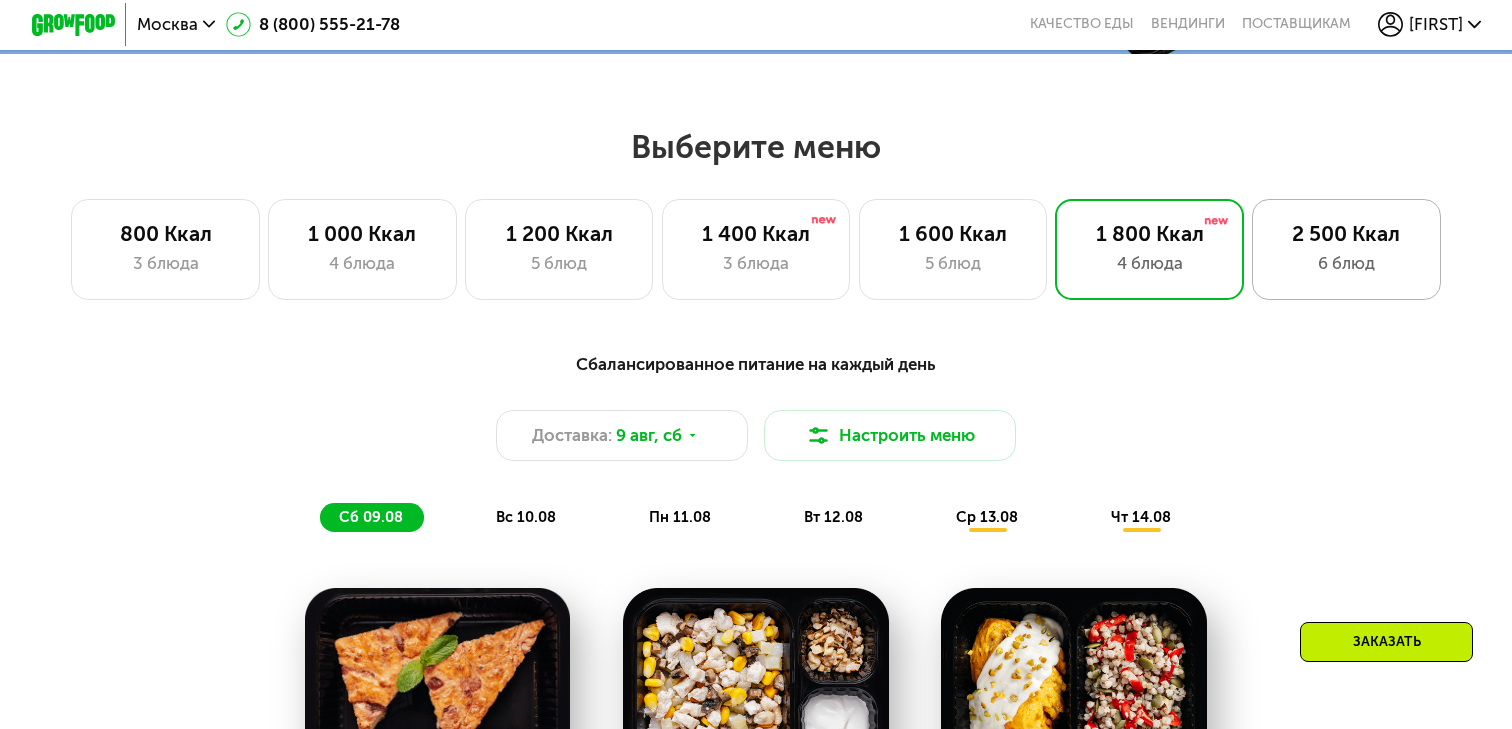 click on "2 500 Ккал 6 блюд" 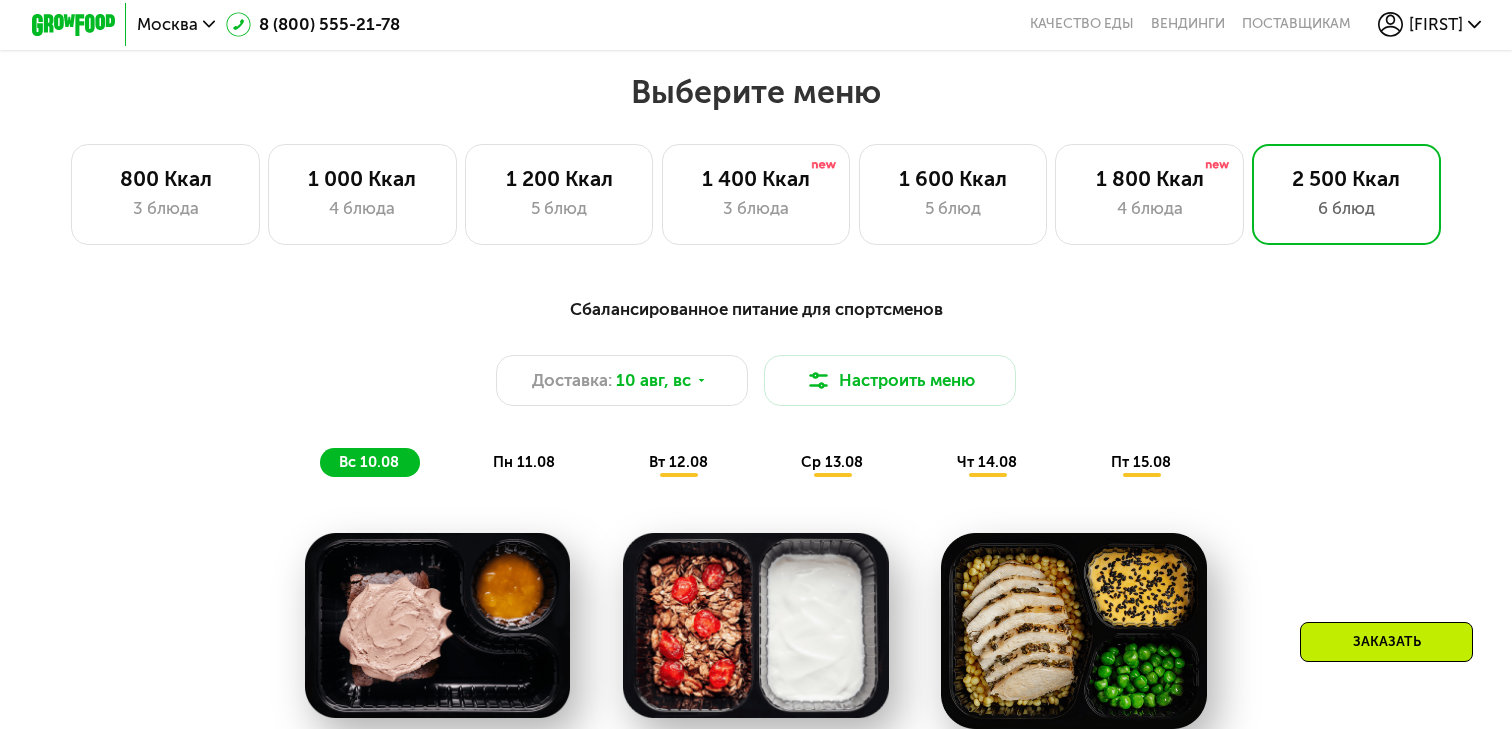 scroll, scrollTop: 855, scrollLeft: 0, axis: vertical 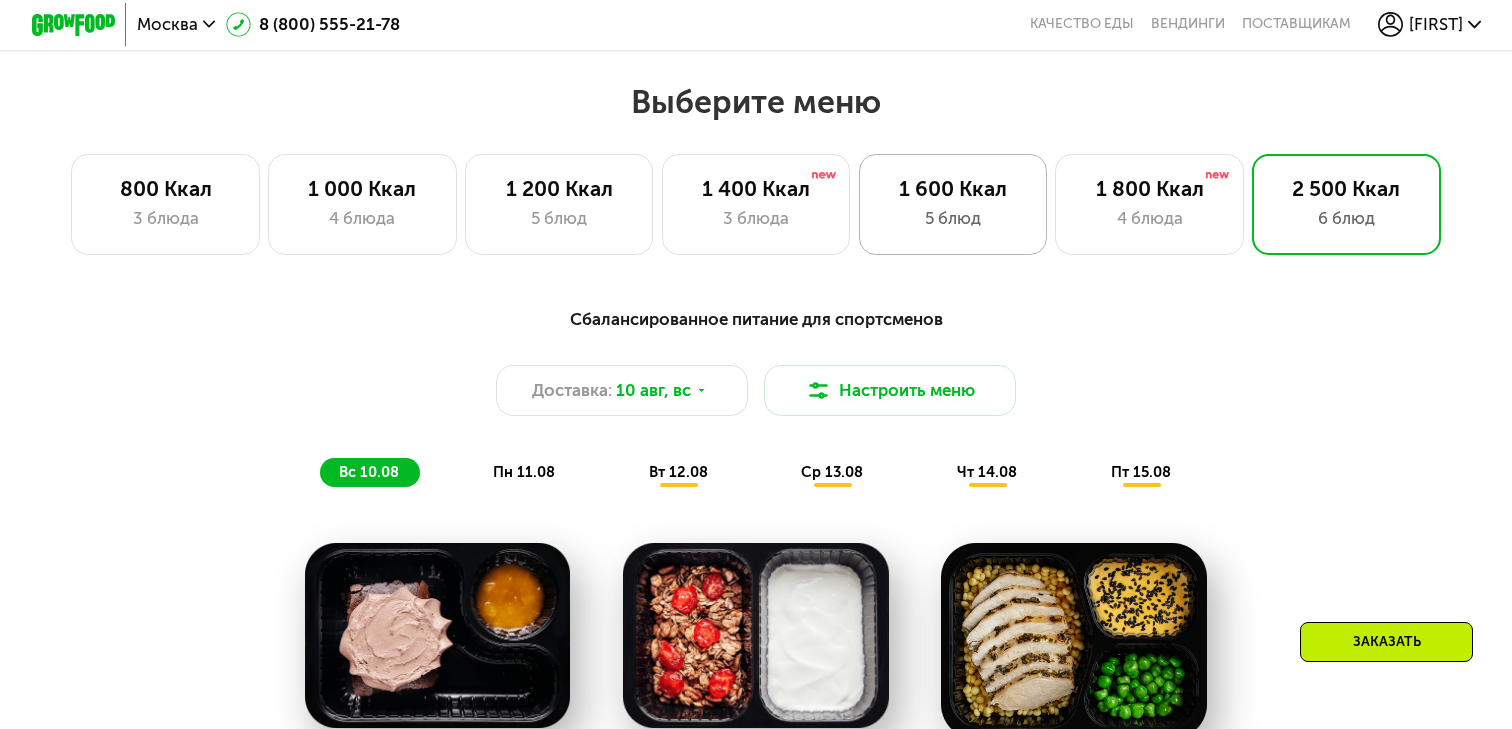 click on "1 600 Ккал 5 блюд" 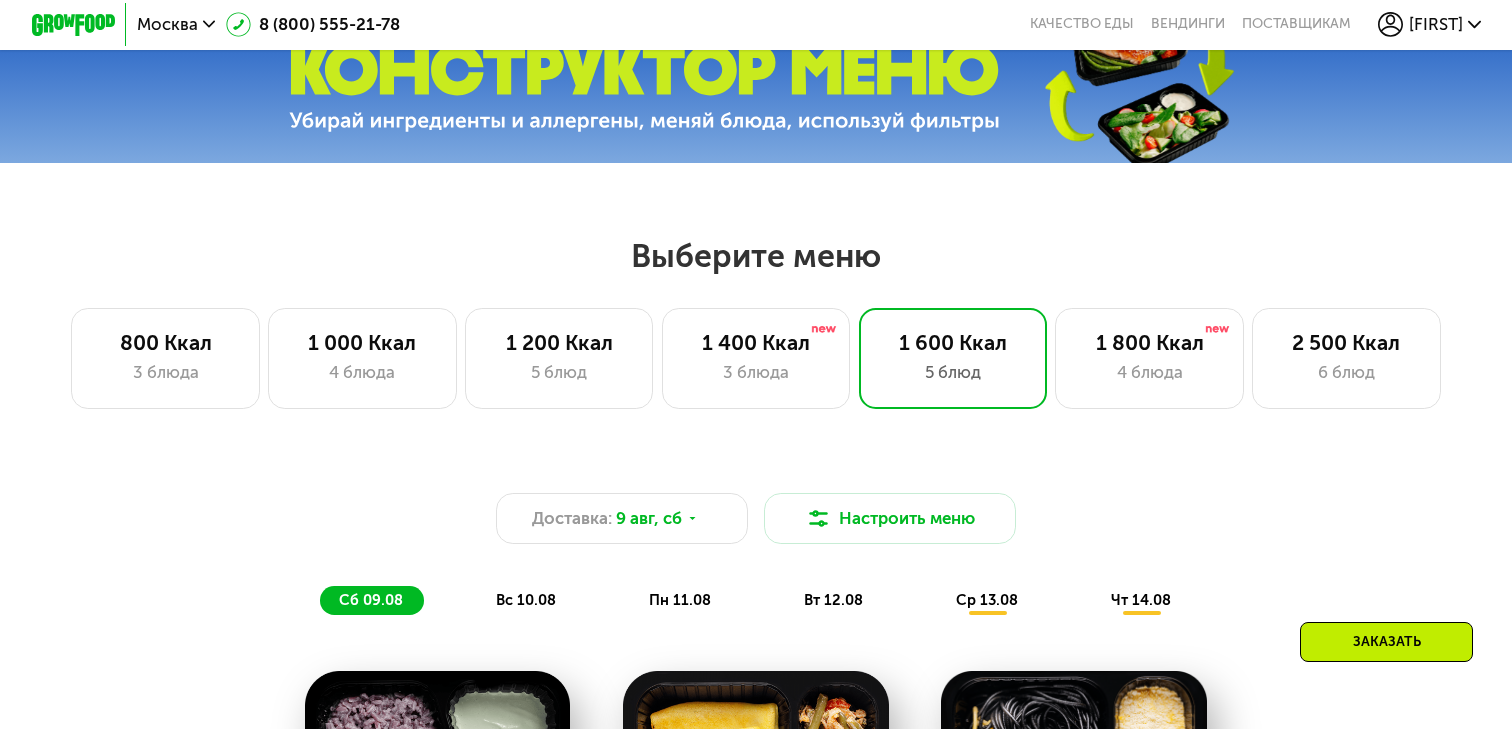 scroll, scrollTop: 819, scrollLeft: 0, axis: vertical 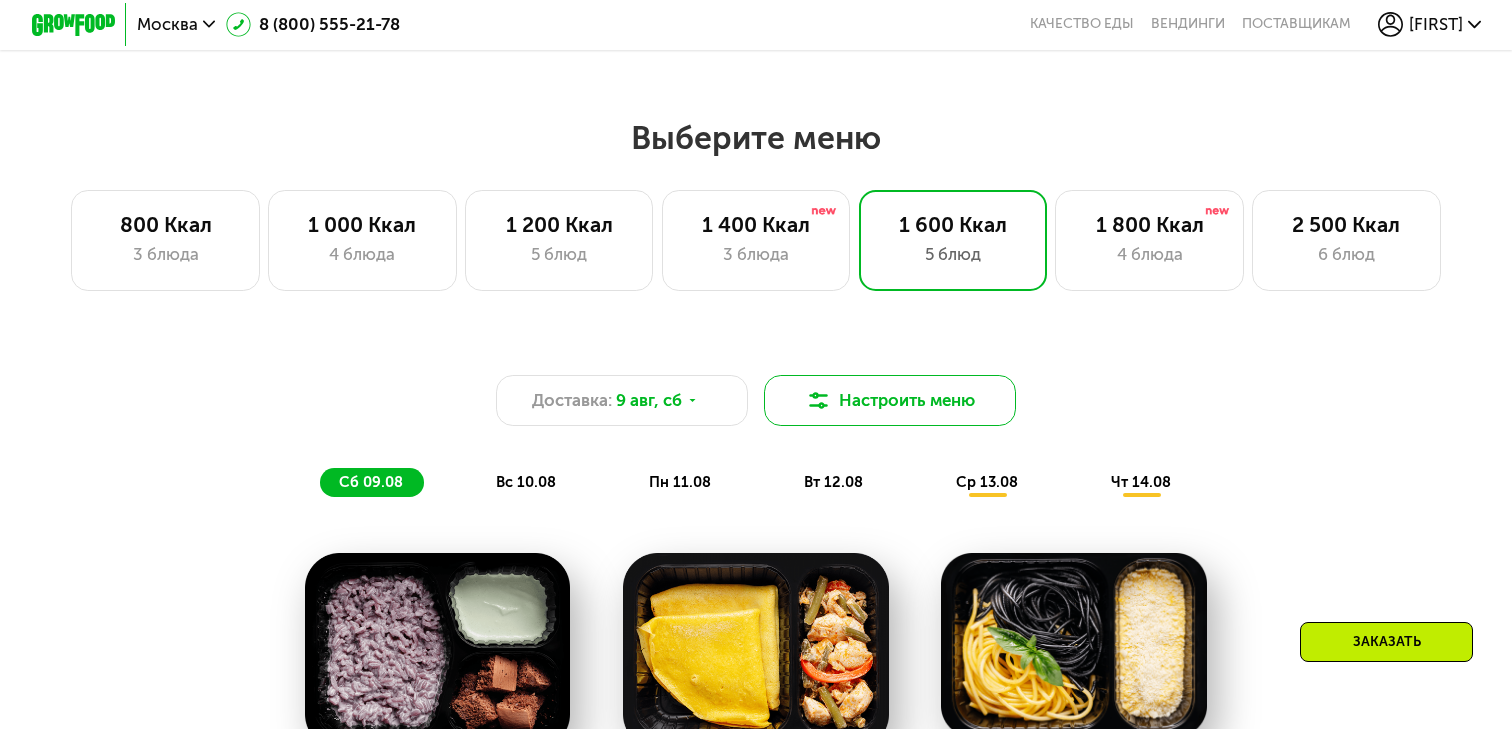 click on "Настроить меню" at bounding box center (890, 400) 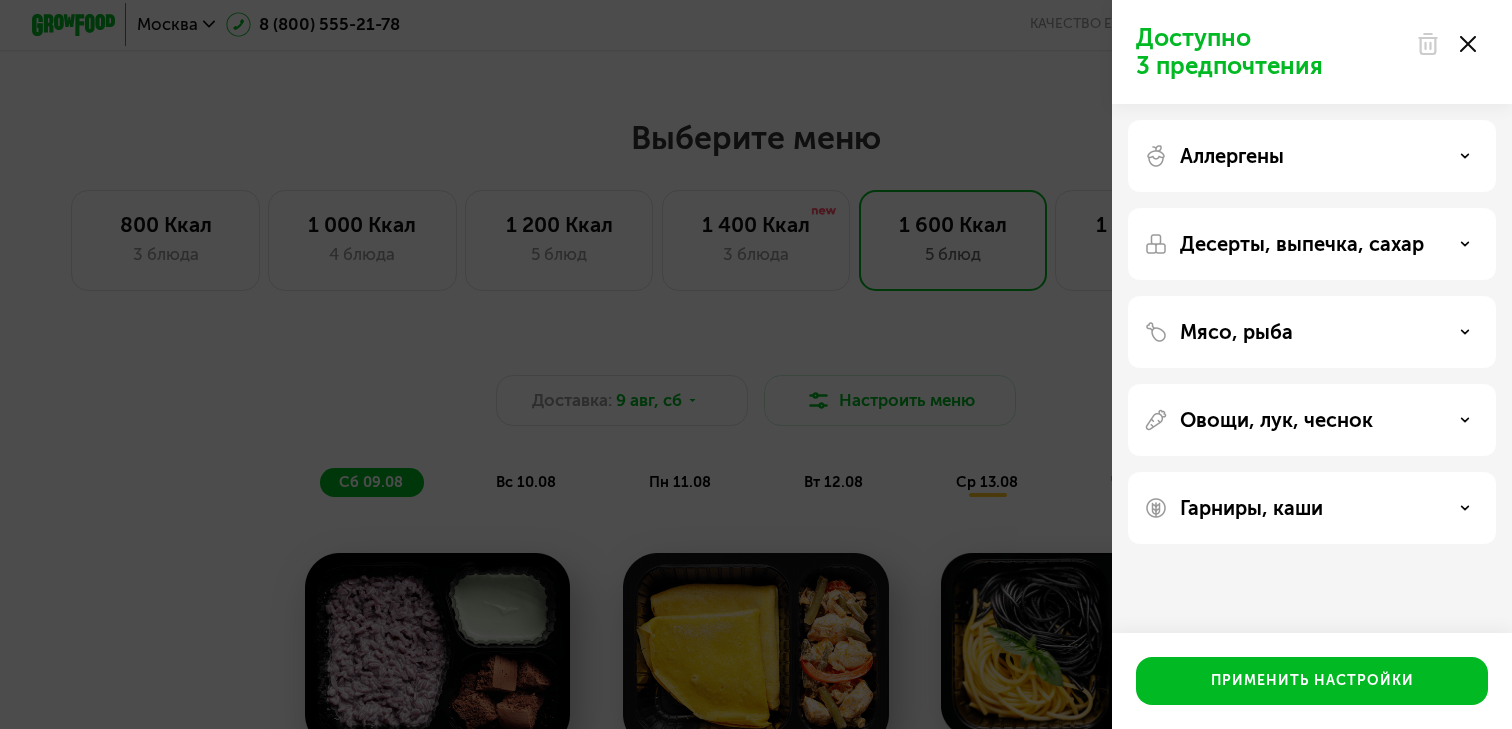 click on "Мясо, рыба" at bounding box center [1236, 332] 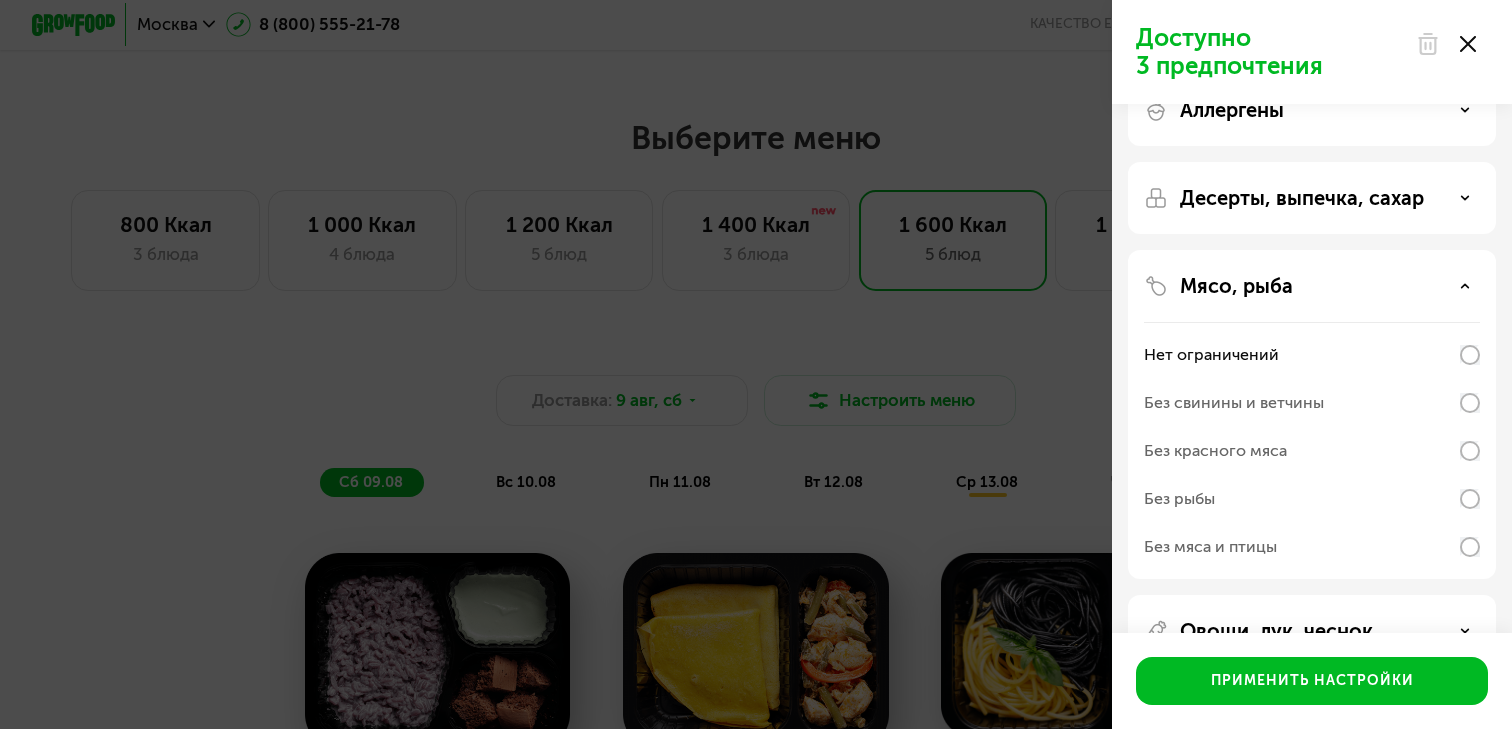 scroll, scrollTop: 52, scrollLeft: 0, axis: vertical 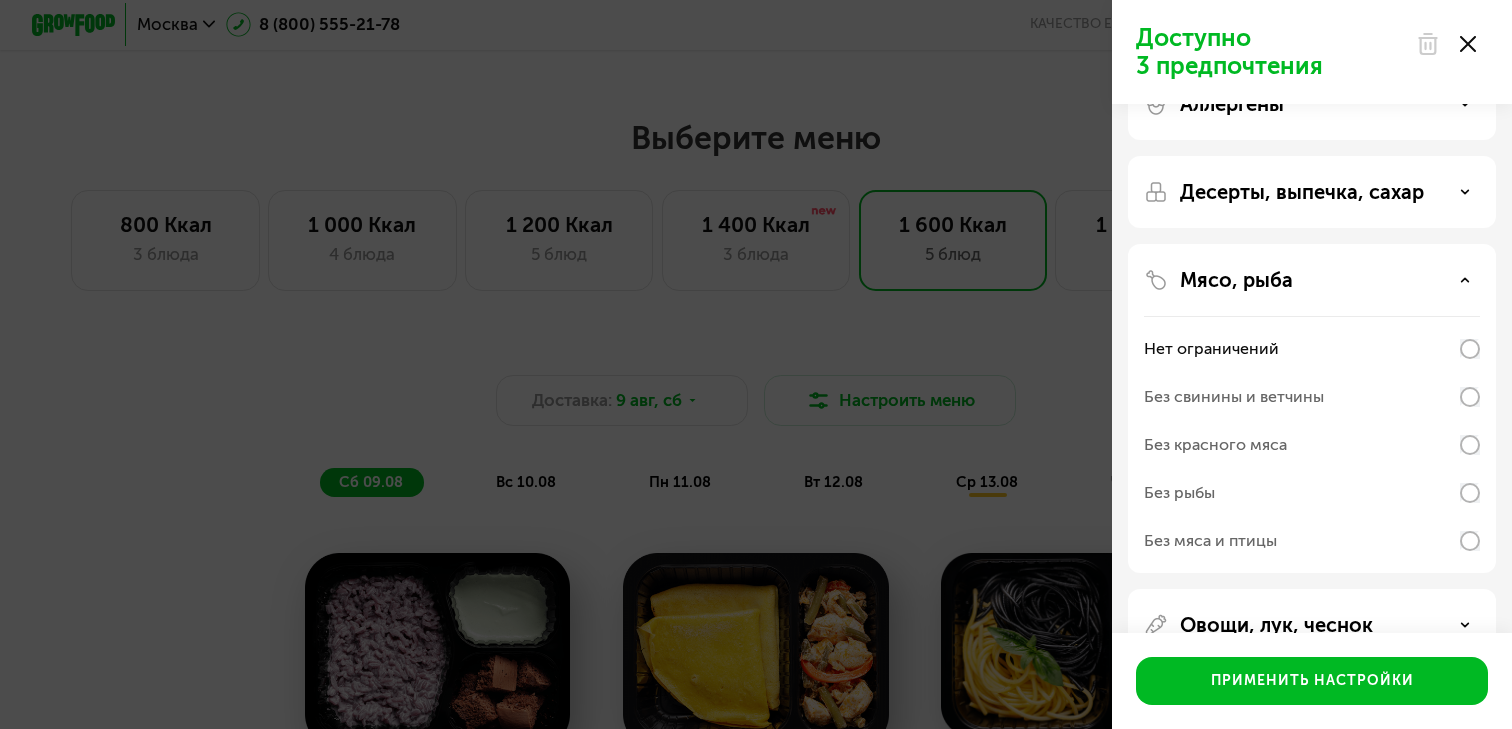 click on "Мясо, рыба" at bounding box center (1312, 280) 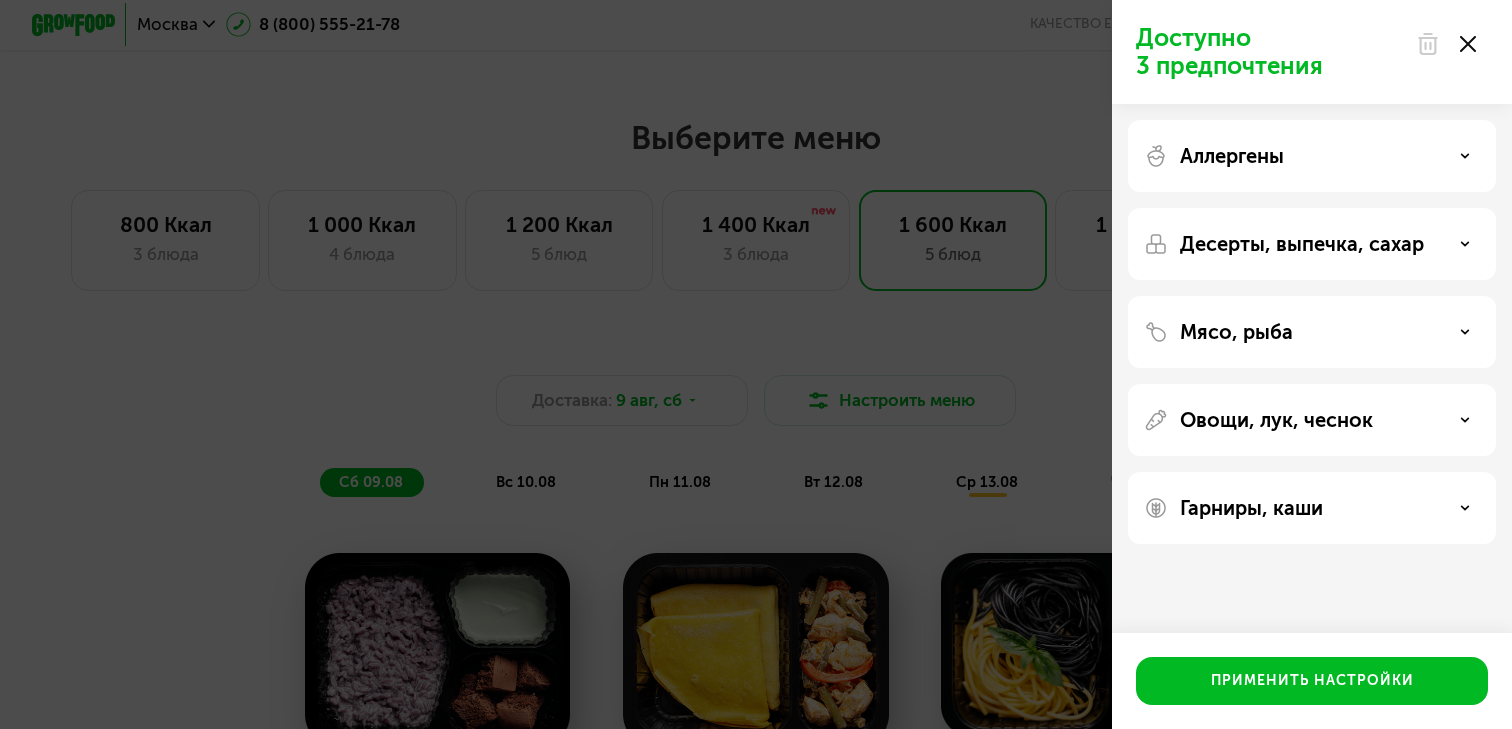 scroll, scrollTop: 0, scrollLeft: 0, axis: both 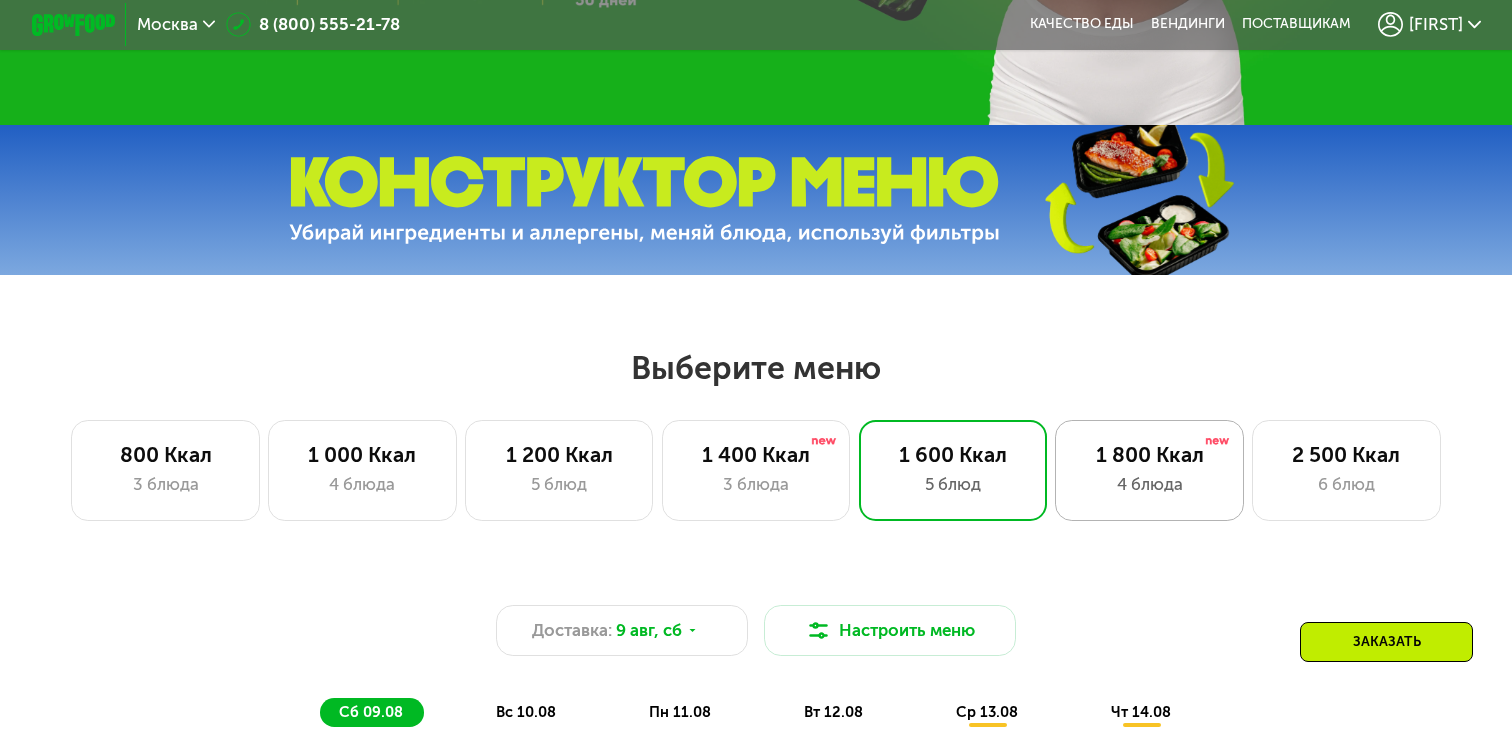 click on "1 800 Ккал" at bounding box center (1149, 454) 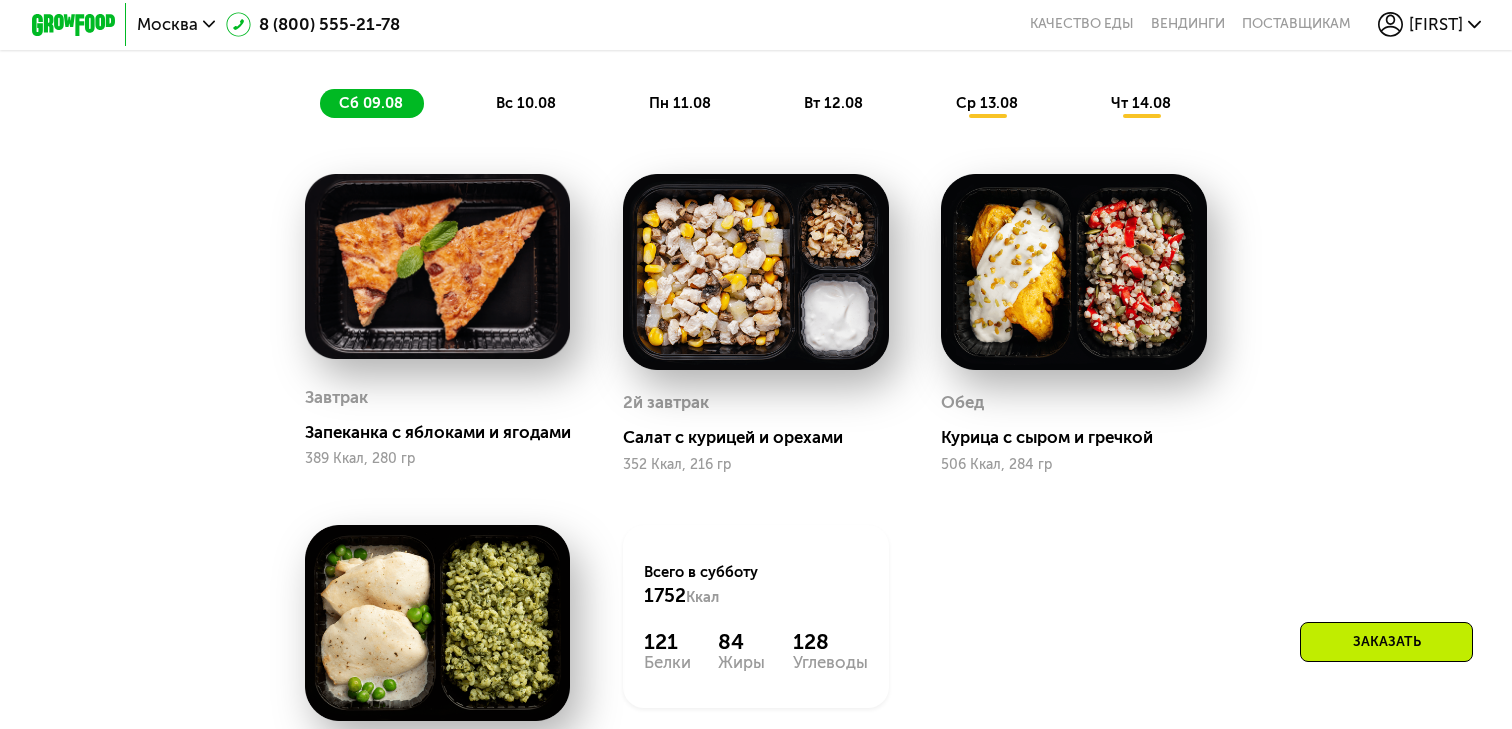 scroll, scrollTop: 1220, scrollLeft: 0, axis: vertical 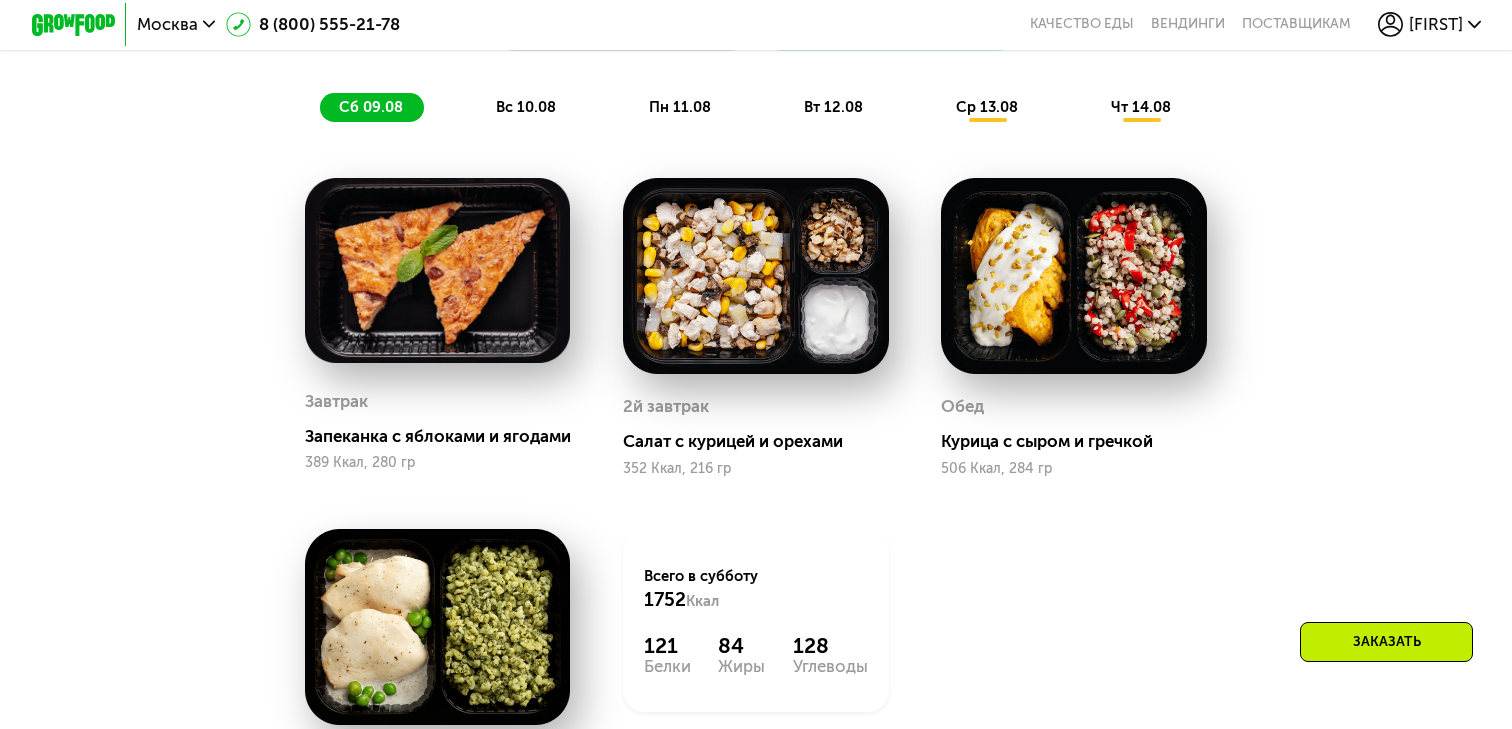click on "вс 10.08" at bounding box center [526, 107] 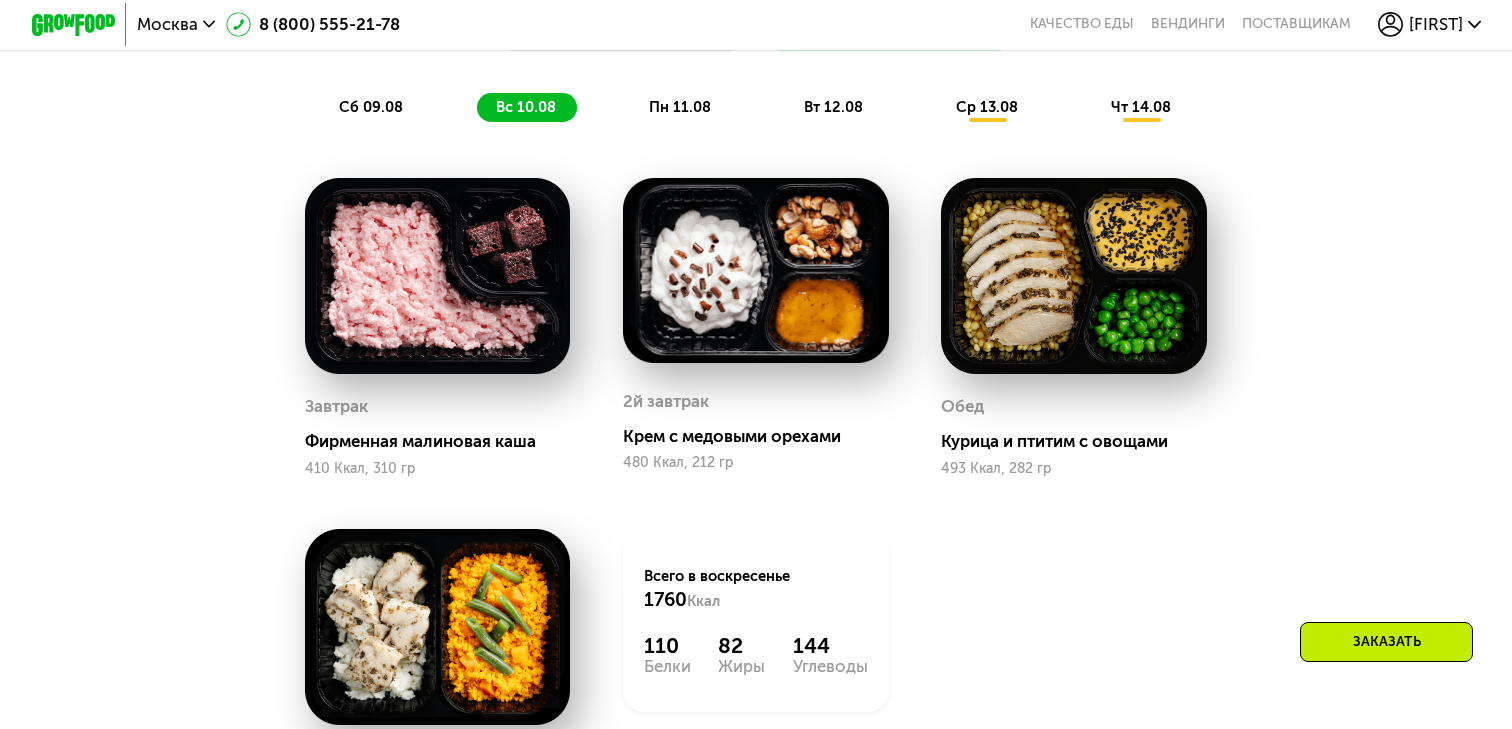 click on "пн 11.08" at bounding box center [680, 107] 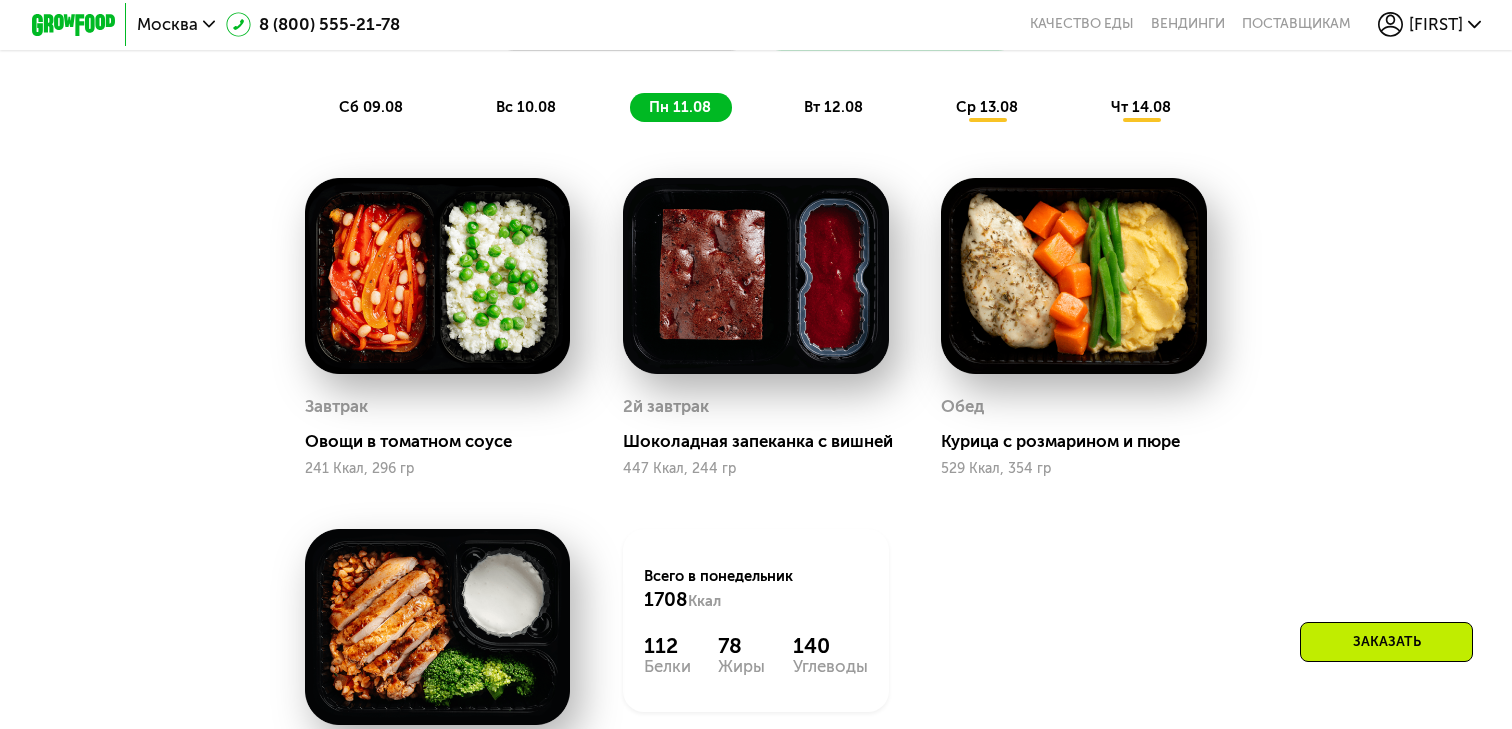 click on "вт 12.08" at bounding box center [833, 107] 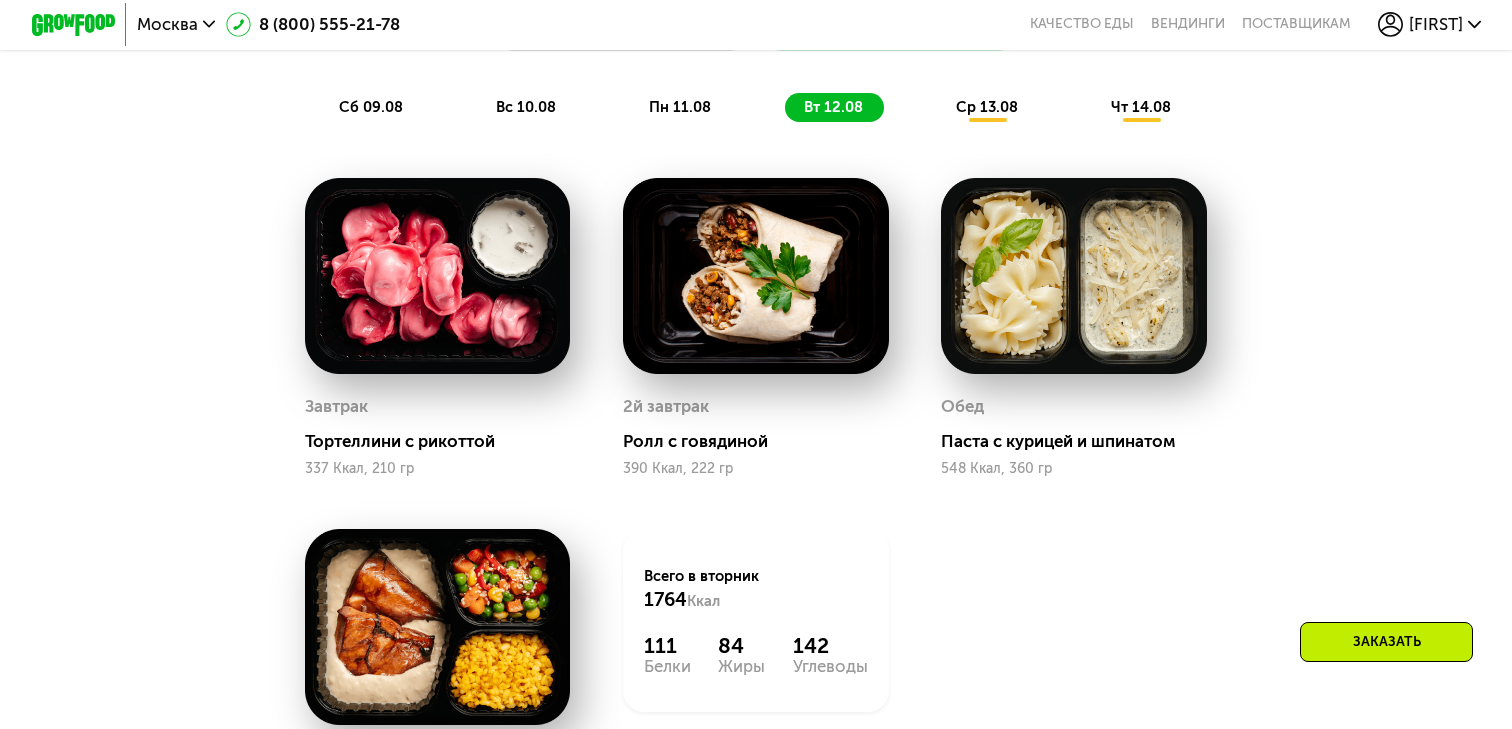 click on "ср 13.08" at bounding box center (987, 107) 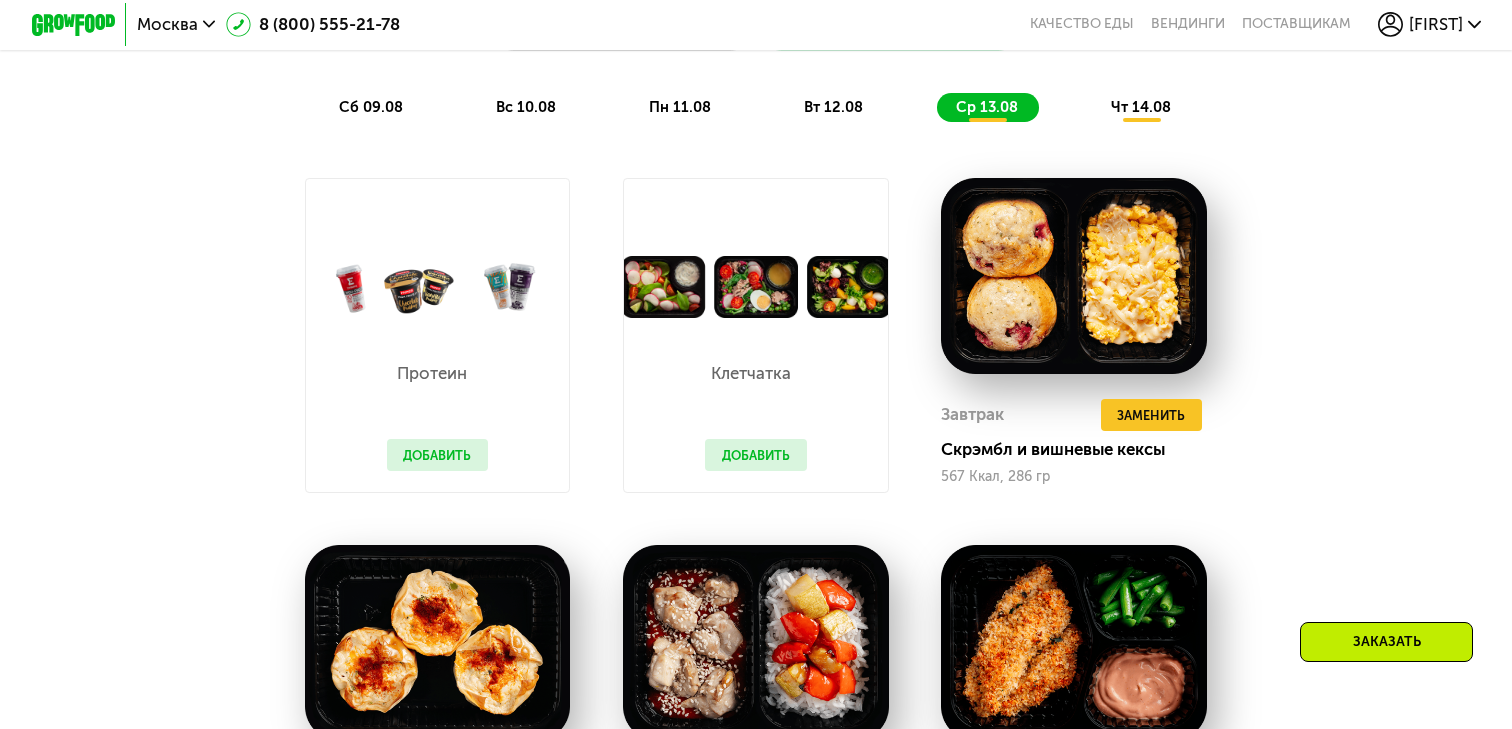 click on "чт 14.08" at bounding box center [1141, 107] 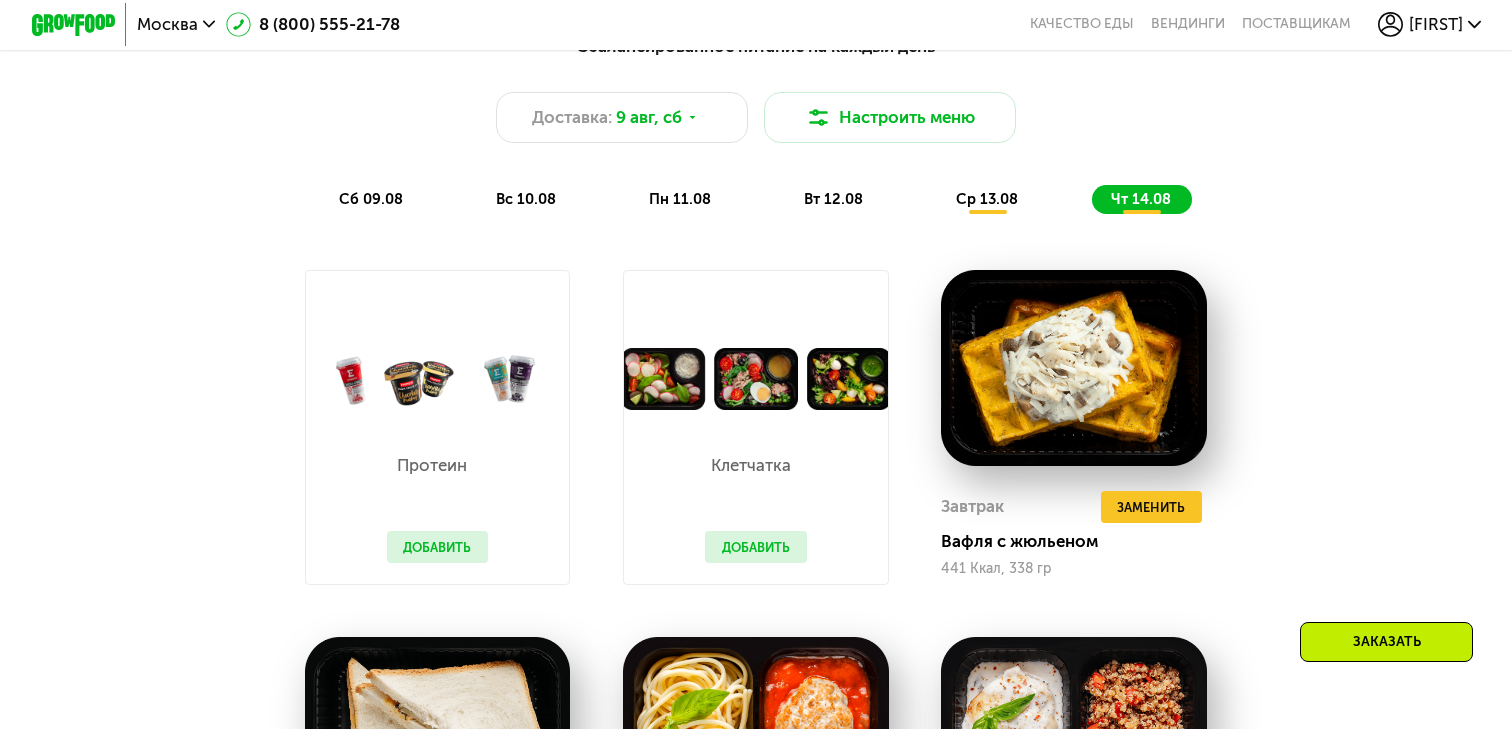 scroll, scrollTop: 1118, scrollLeft: 0, axis: vertical 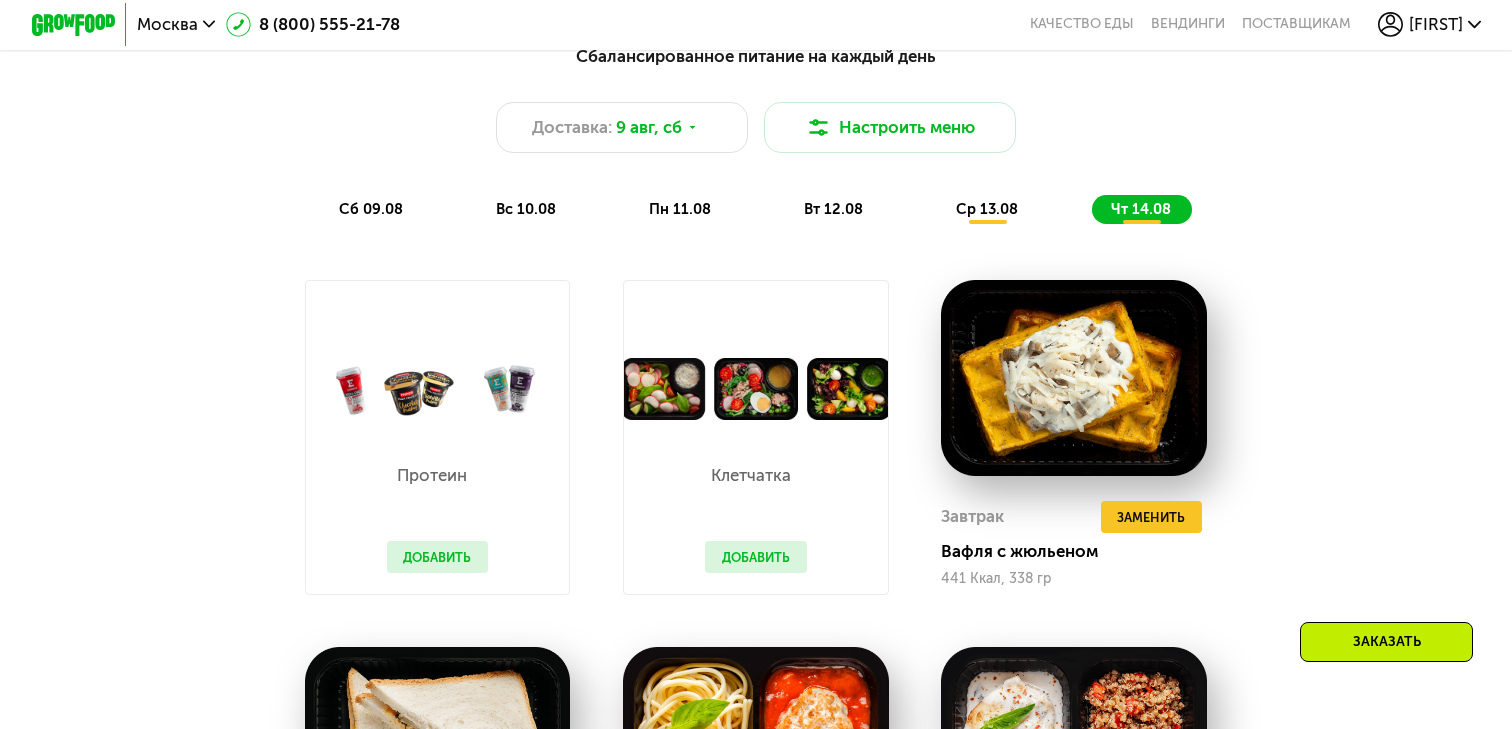 click on "ср 13.08" at bounding box center (987, 209) 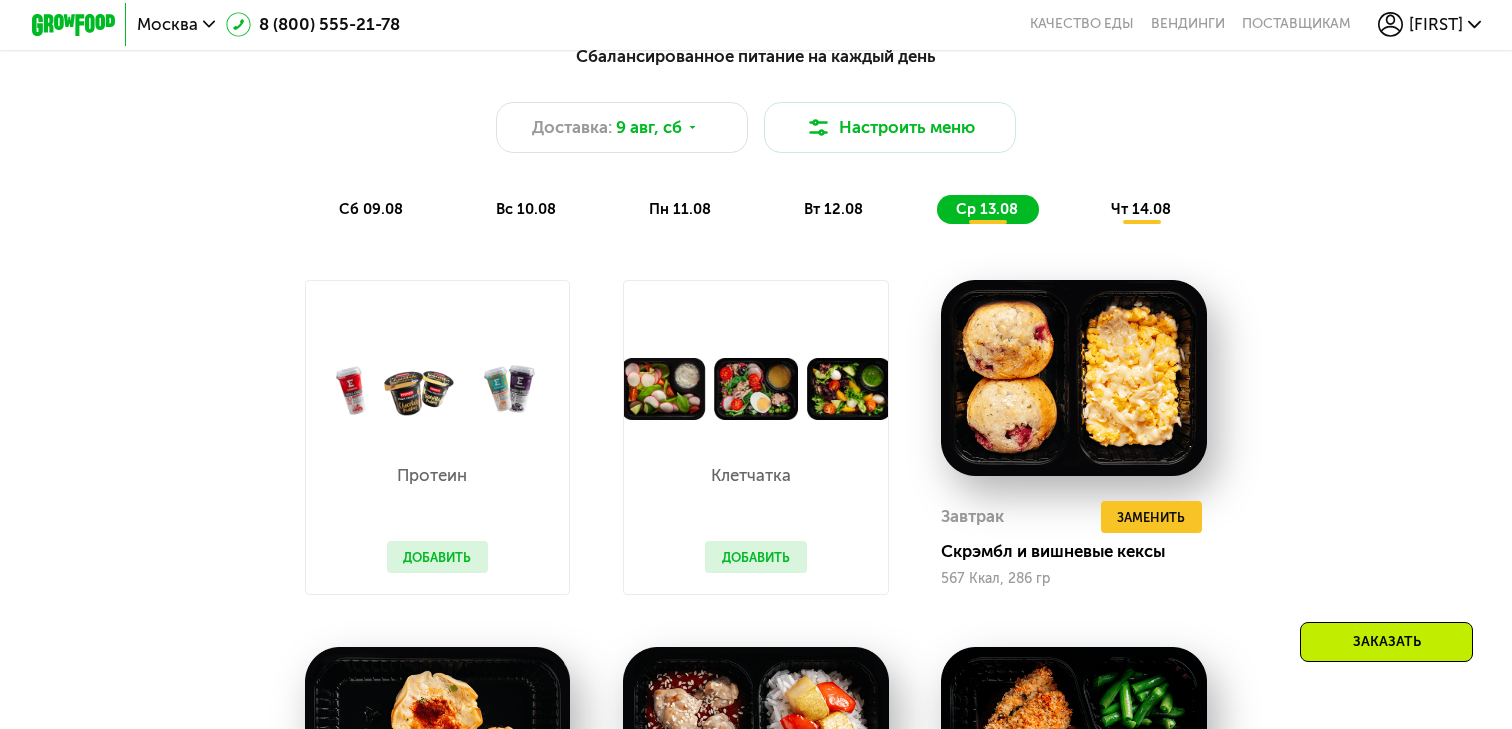click on "вт 12.08" at bounding box center (833, 209) 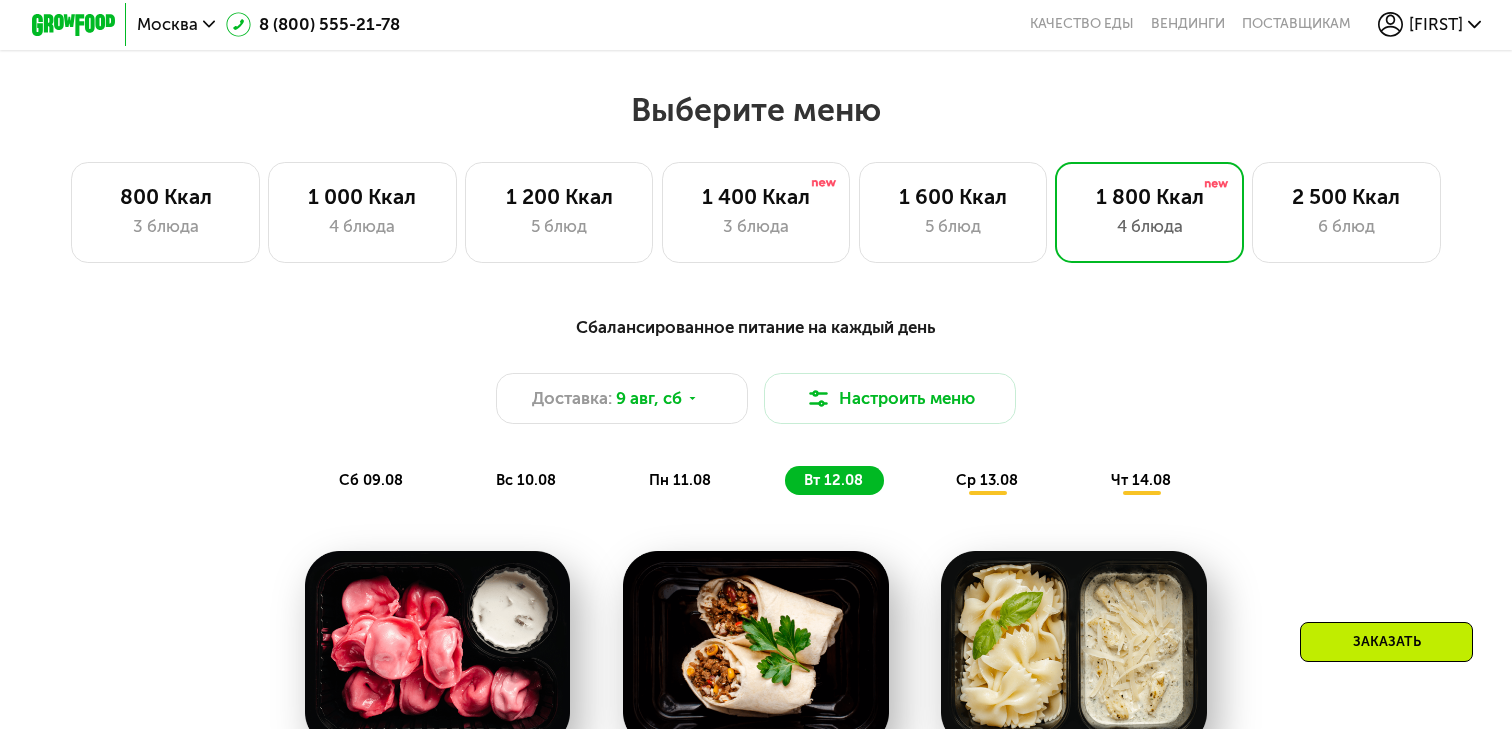 scroll, scrollTop: 661, scrollLeft: 0, axis: vertical 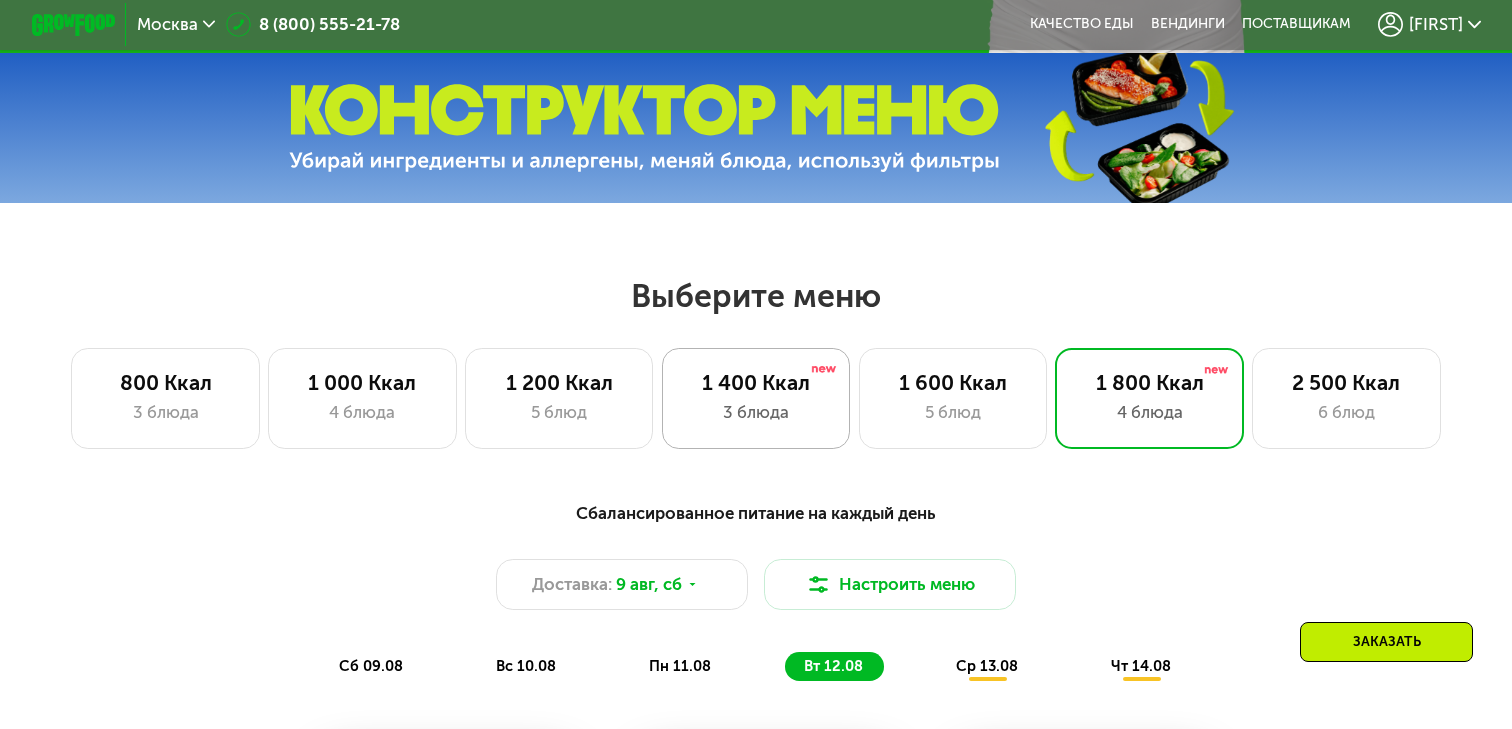 click on "3 блюда" at bounding box center [756, 412] 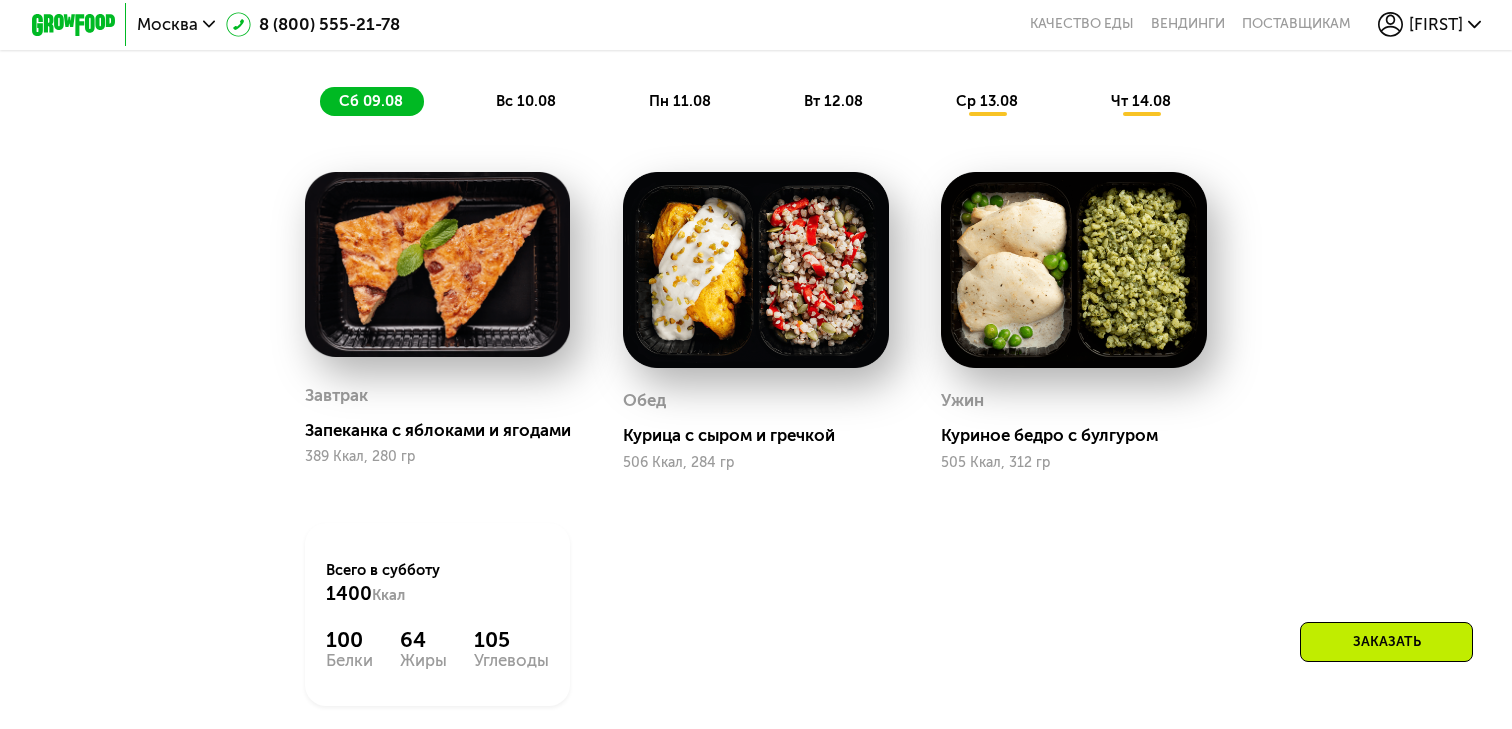 scroll, scrollTop: 1219, scrollLeft: 0, axis: vertical 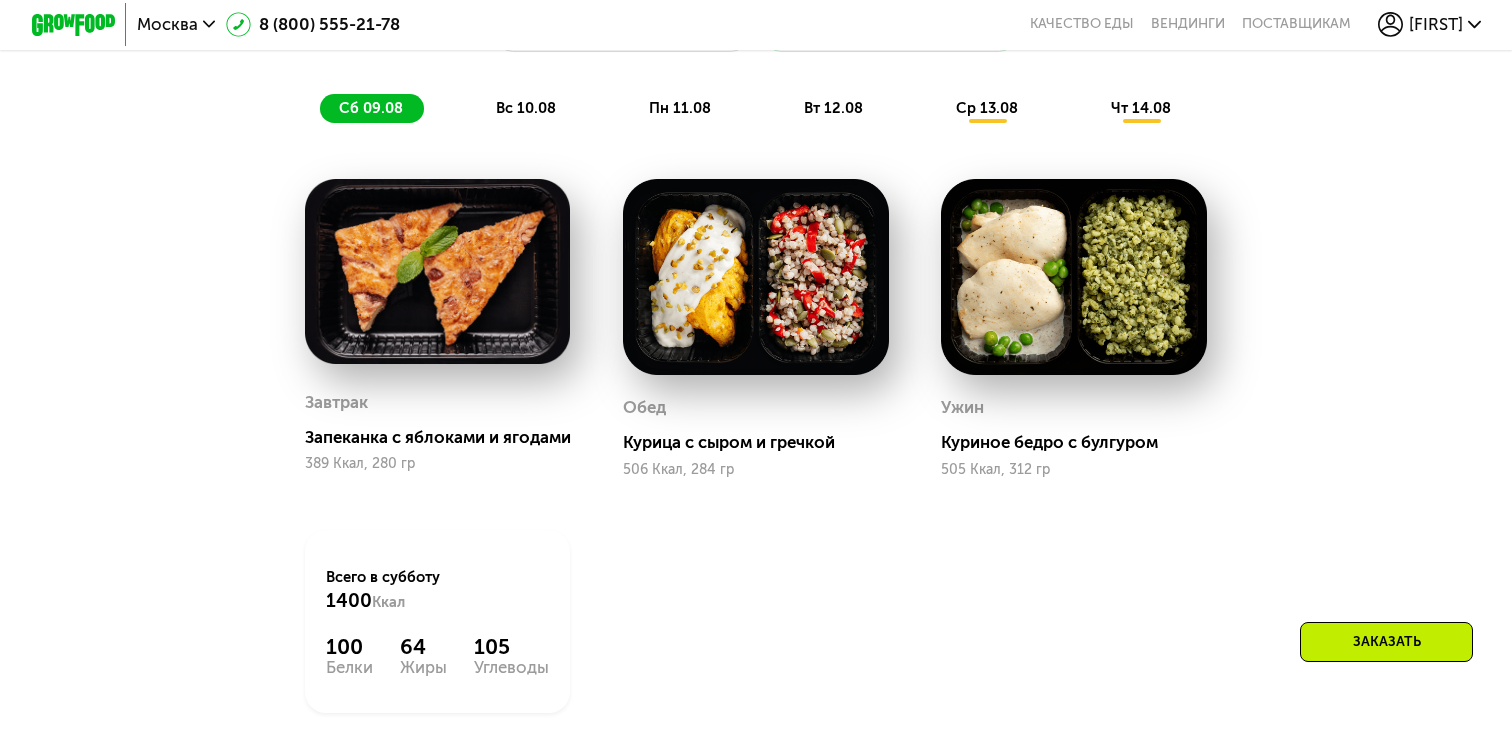 click on "вс 10.08" 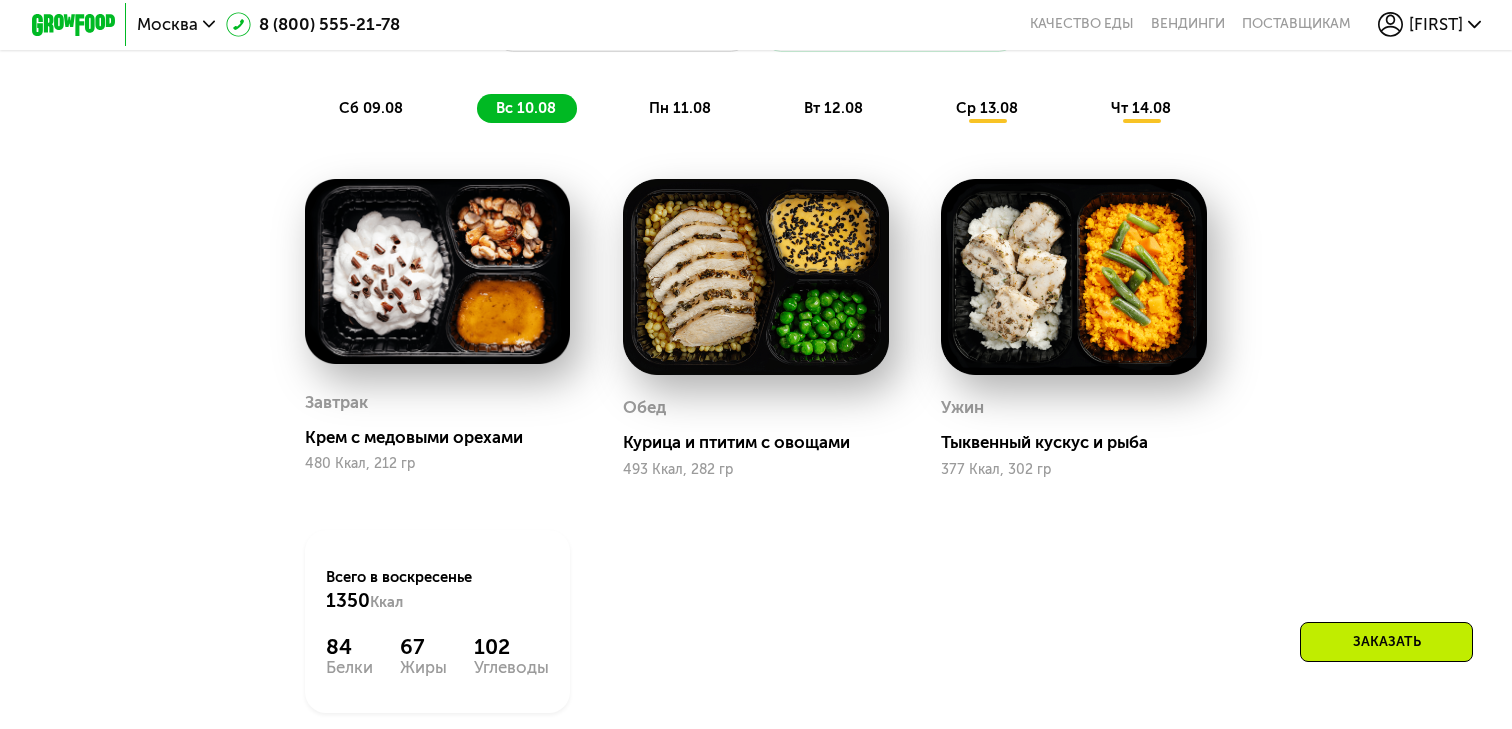 click on "пн 11.08" at bounding box center (680, 108) 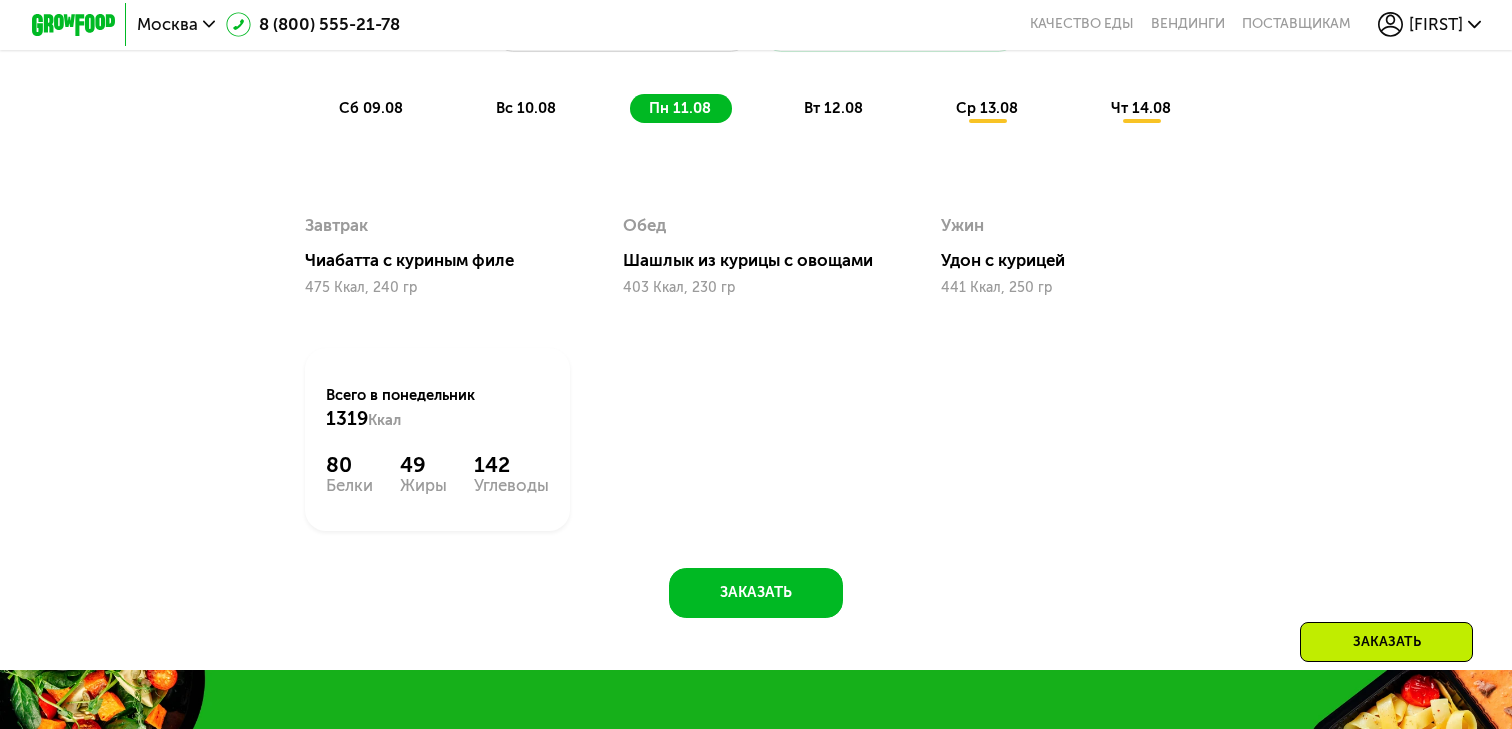 click on "вт 12.08" at bounding box center [833, 108] 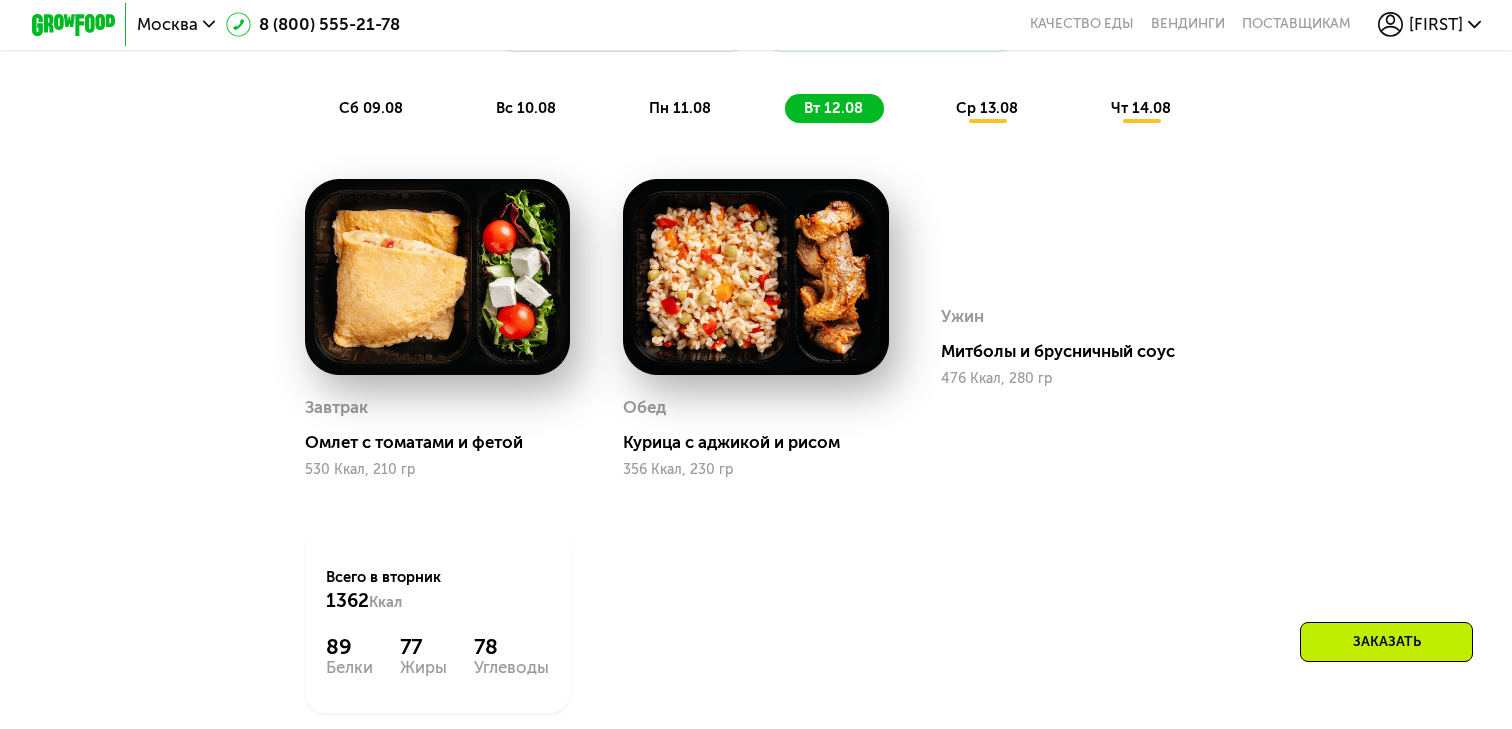 click on "ср 13.08" at bounding box center [987, 108] 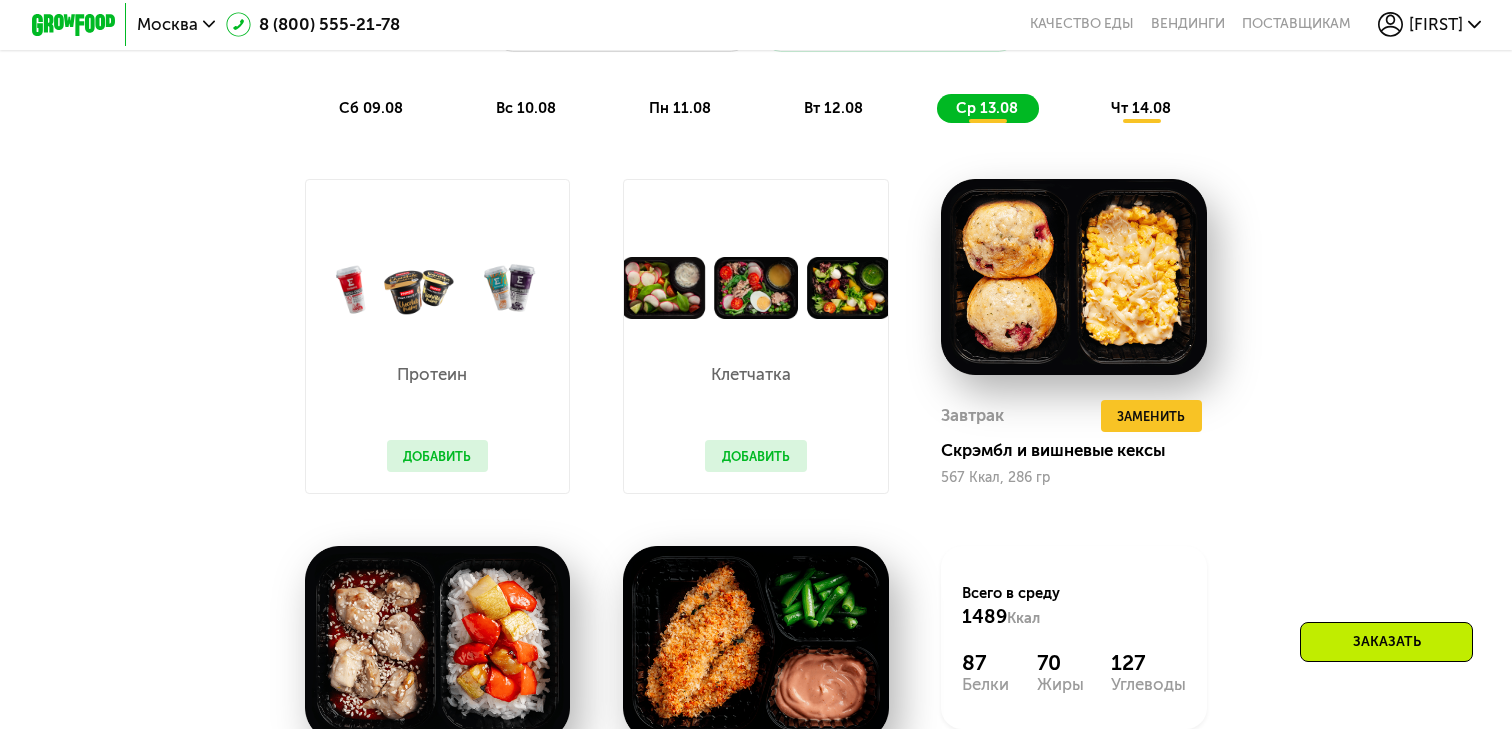 click on "чт 14.08" at bounding box center [1141, 108] 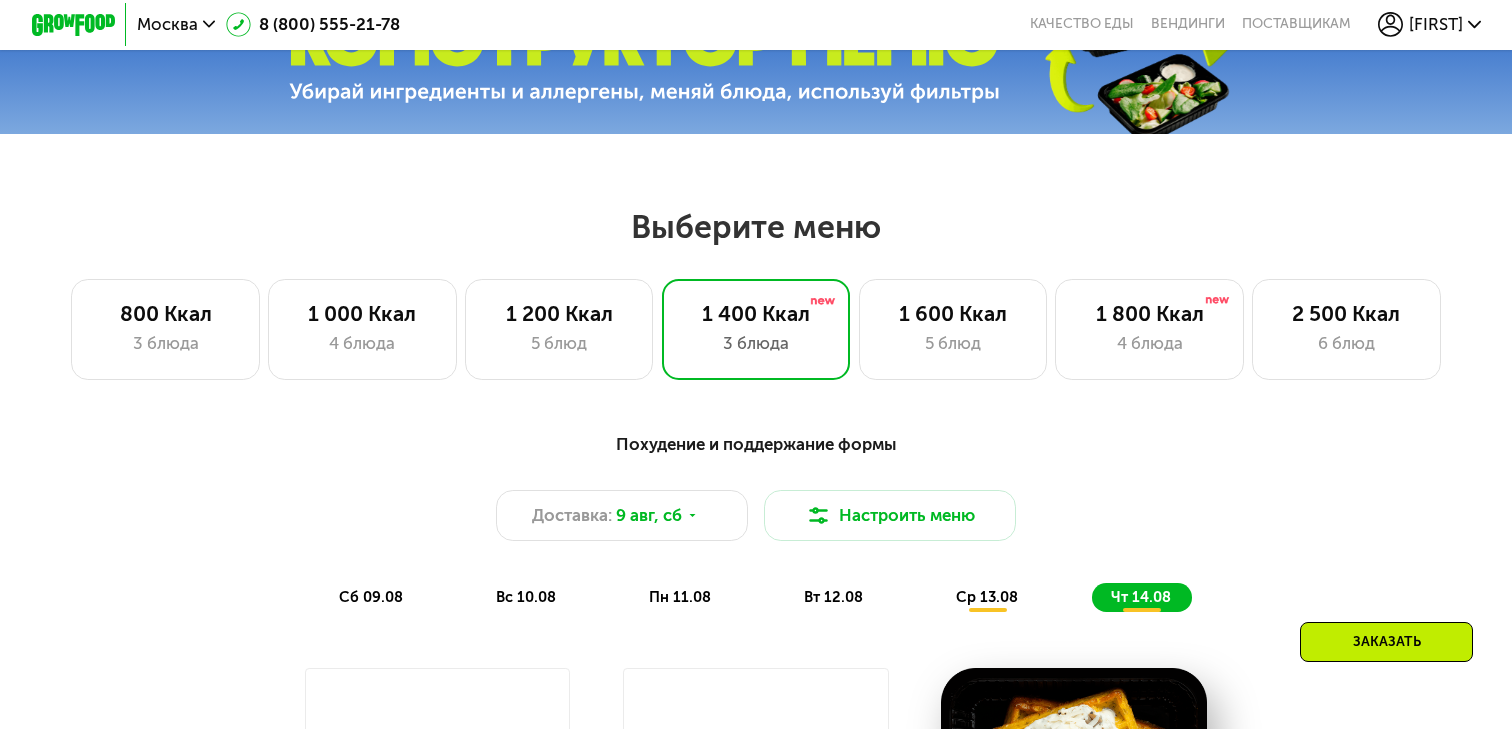 scroll, scrollTop: 715, scrollLeft: 0, axis: vertical 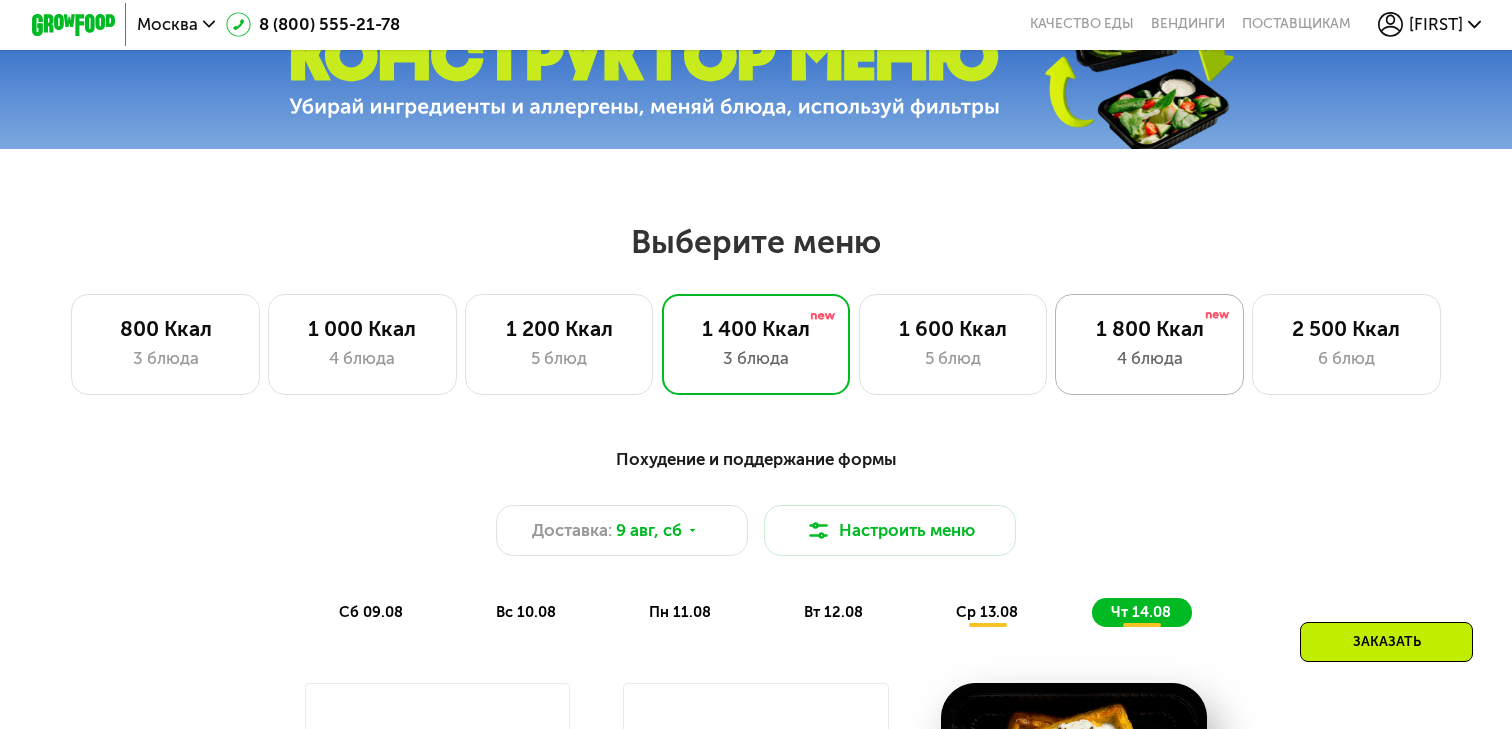 click on "4 блюда" at bounding box center [1149, 358] 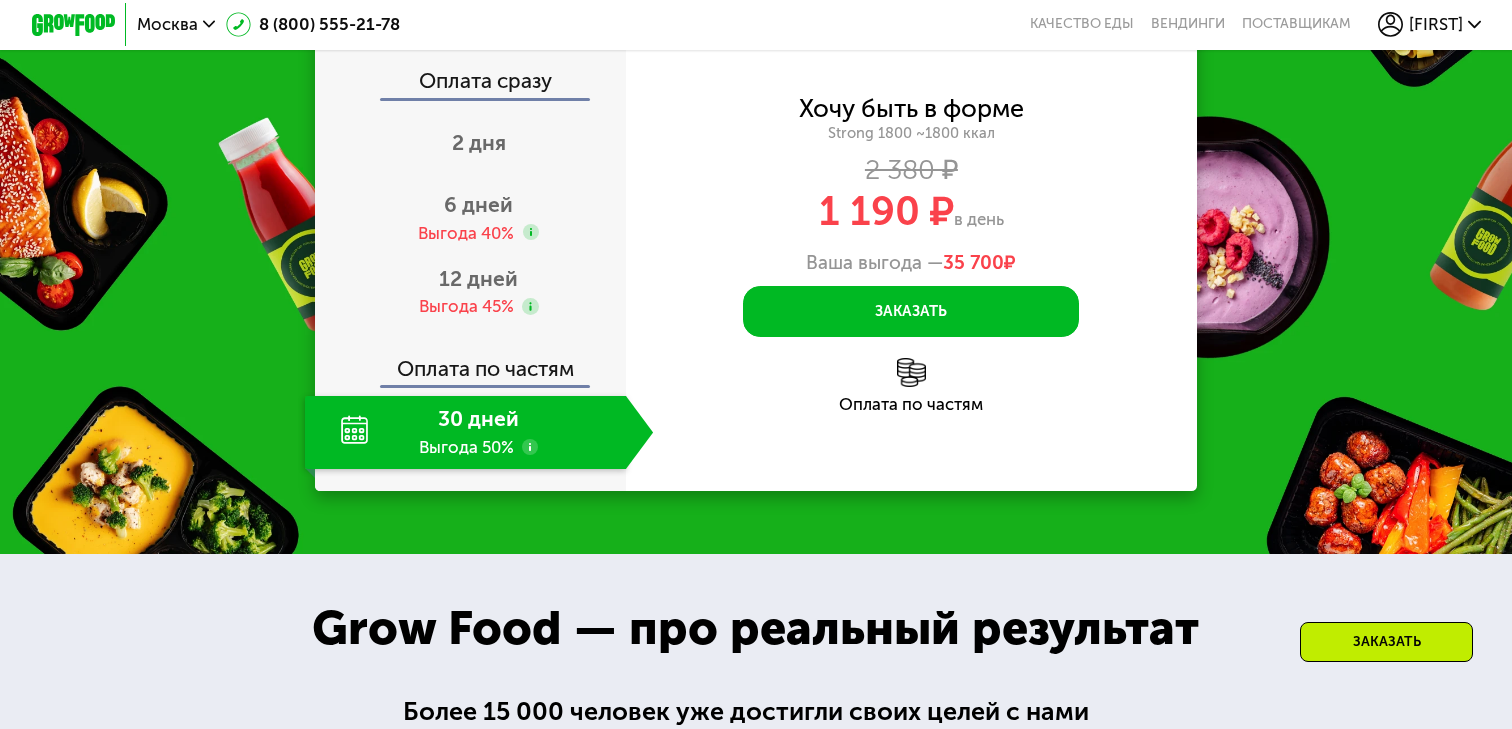 scroll, scrollTop: 2255, scrollLeft: 0, axis: vertical 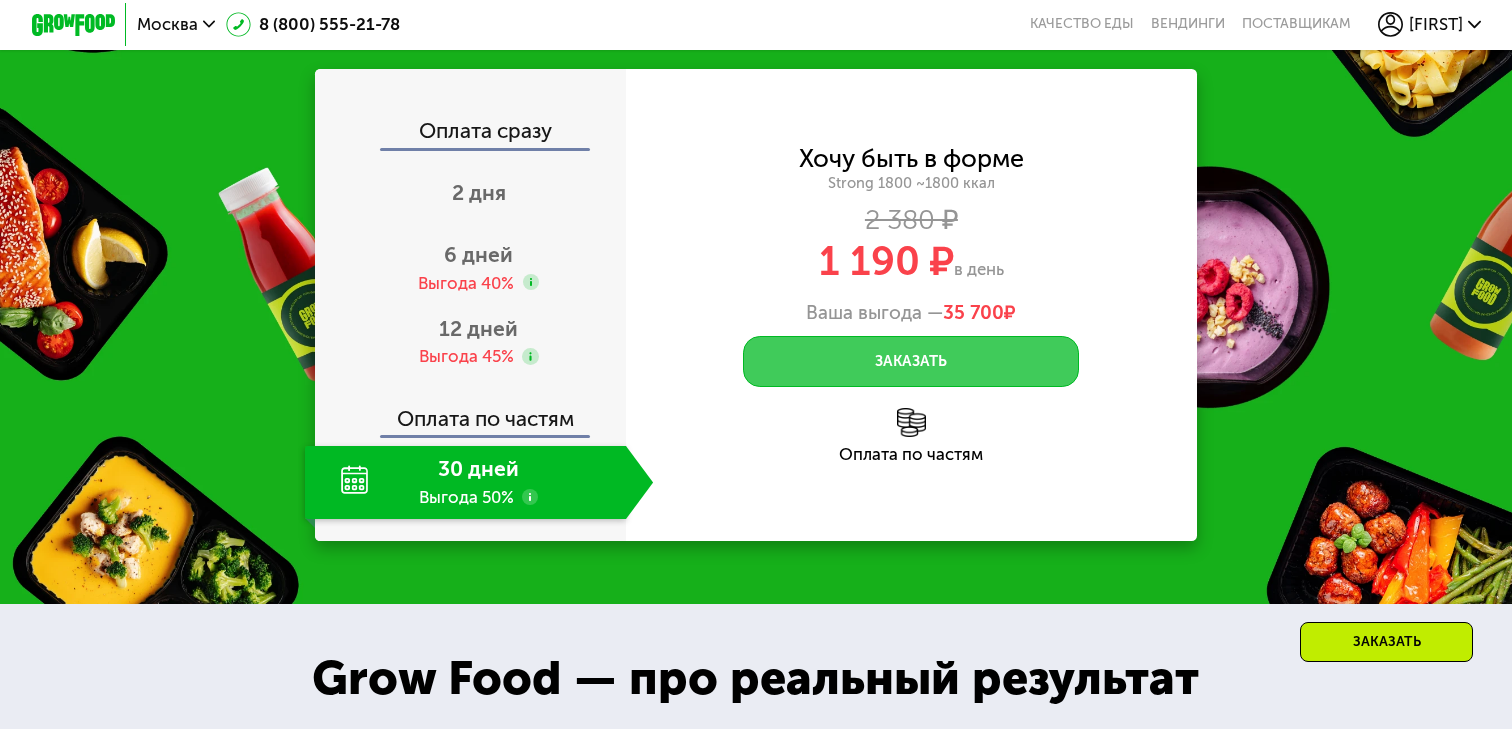 click on "Заказать" at bounding box center (911, 361) 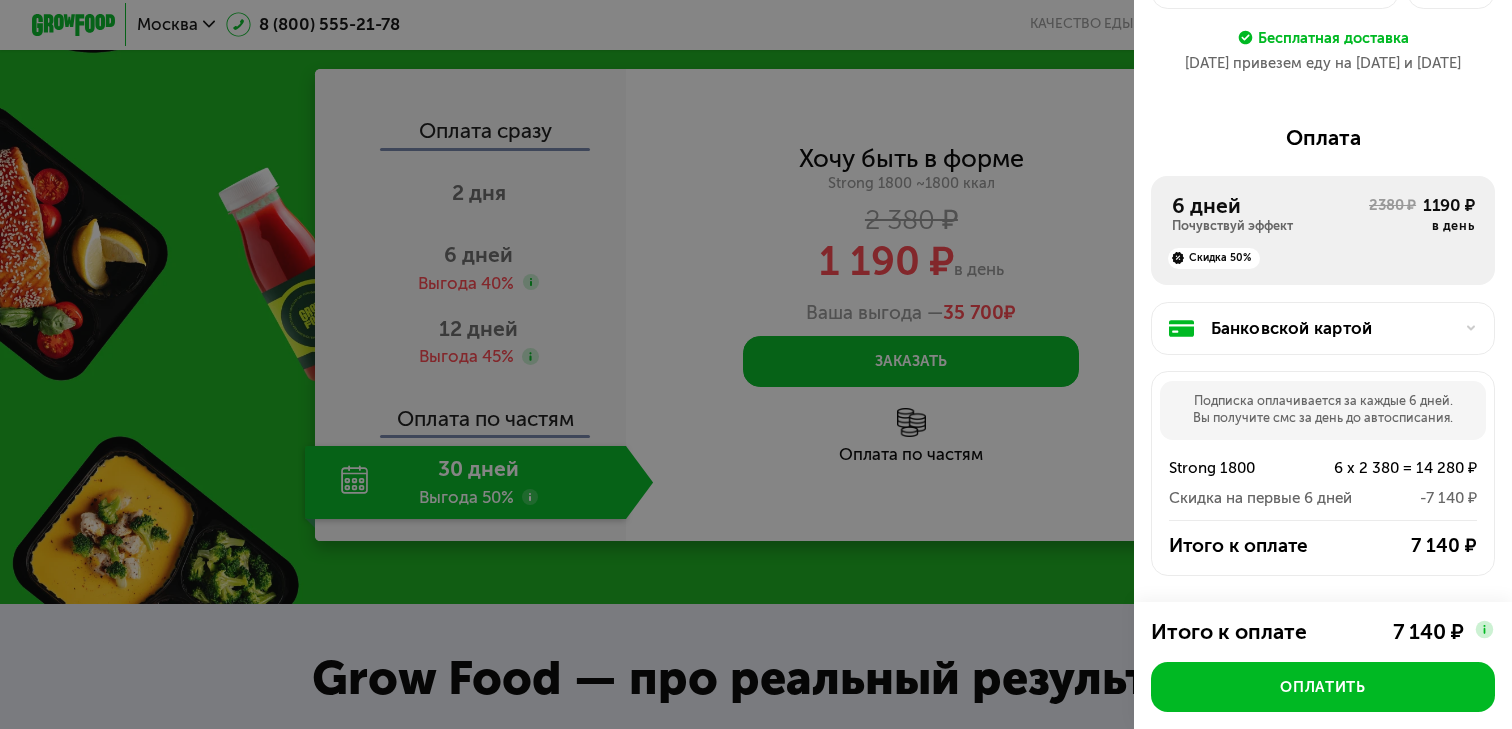 scroll, scrollTop: 280, scrollLeft: 0, axis: vertical 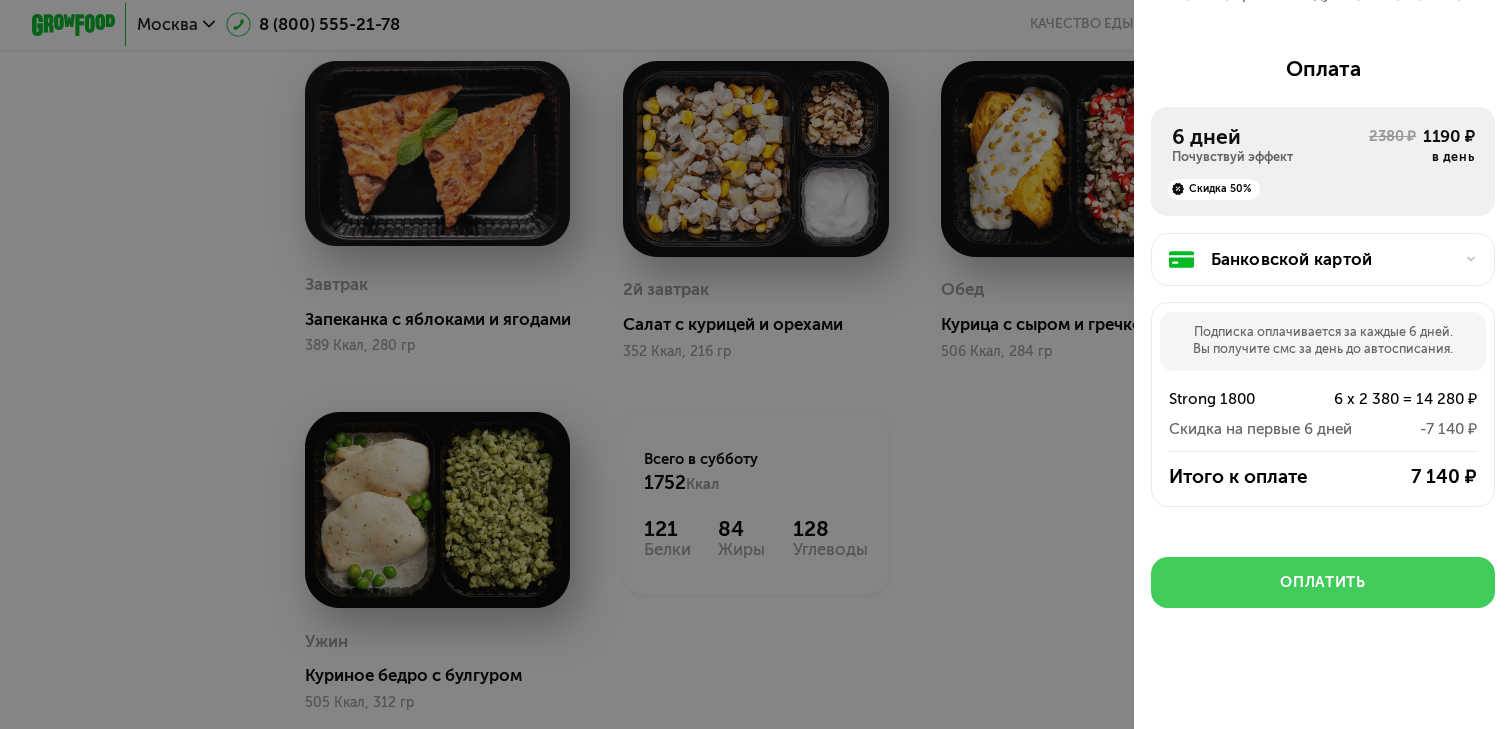 click on "Оплатить" at bounding box center (1322, 582) 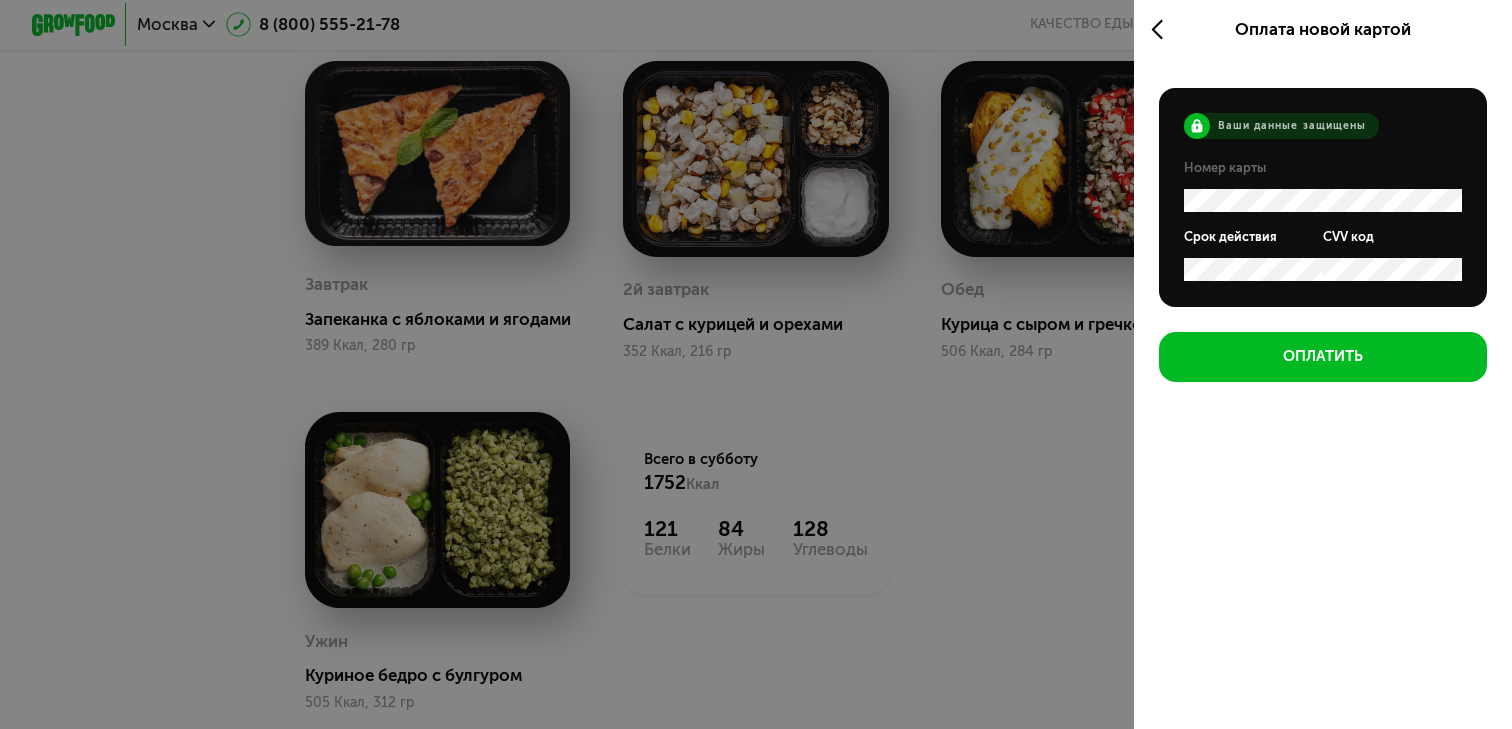scroll, scrollTop: 0, scrollLeft: 0, axis: both 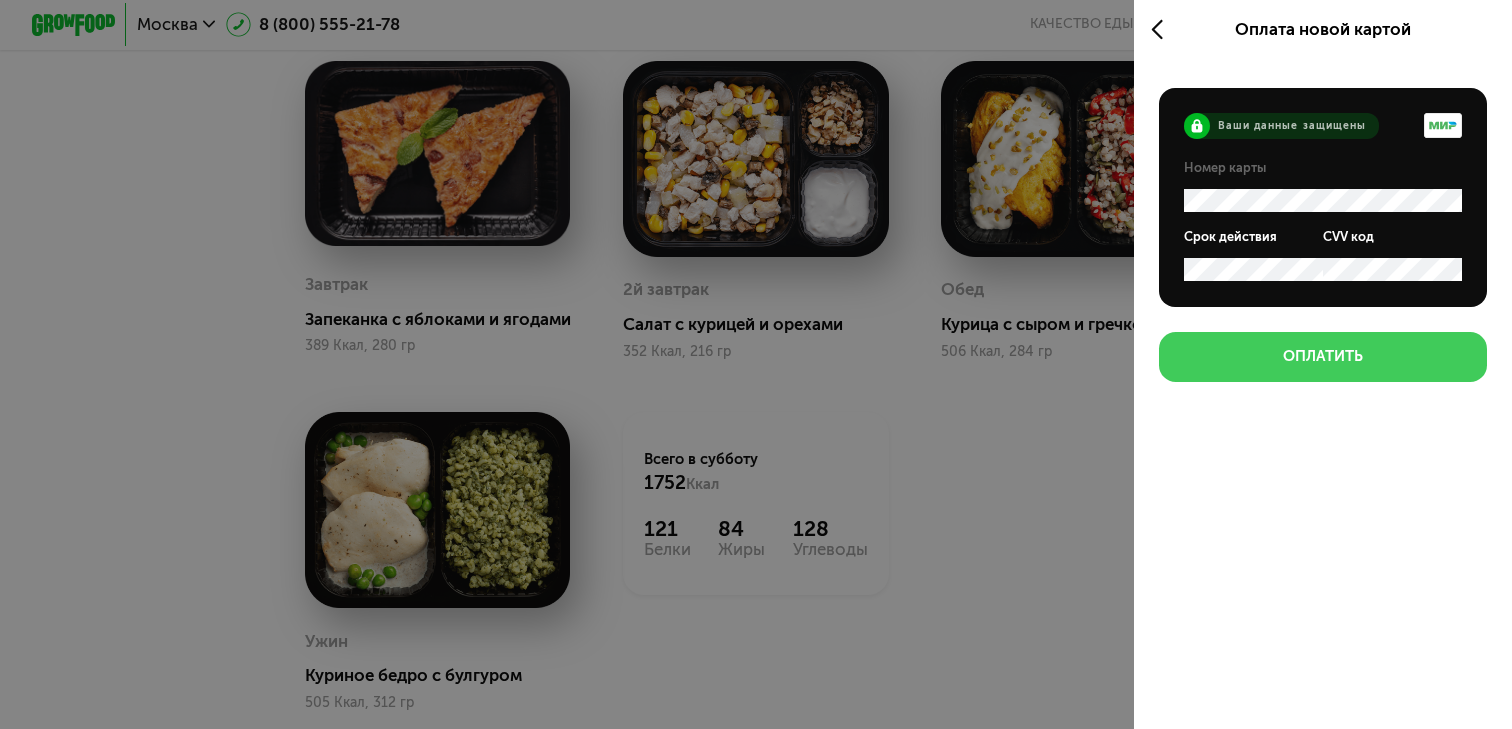 click on "Оплатить" at bounding box center (1323, 356) 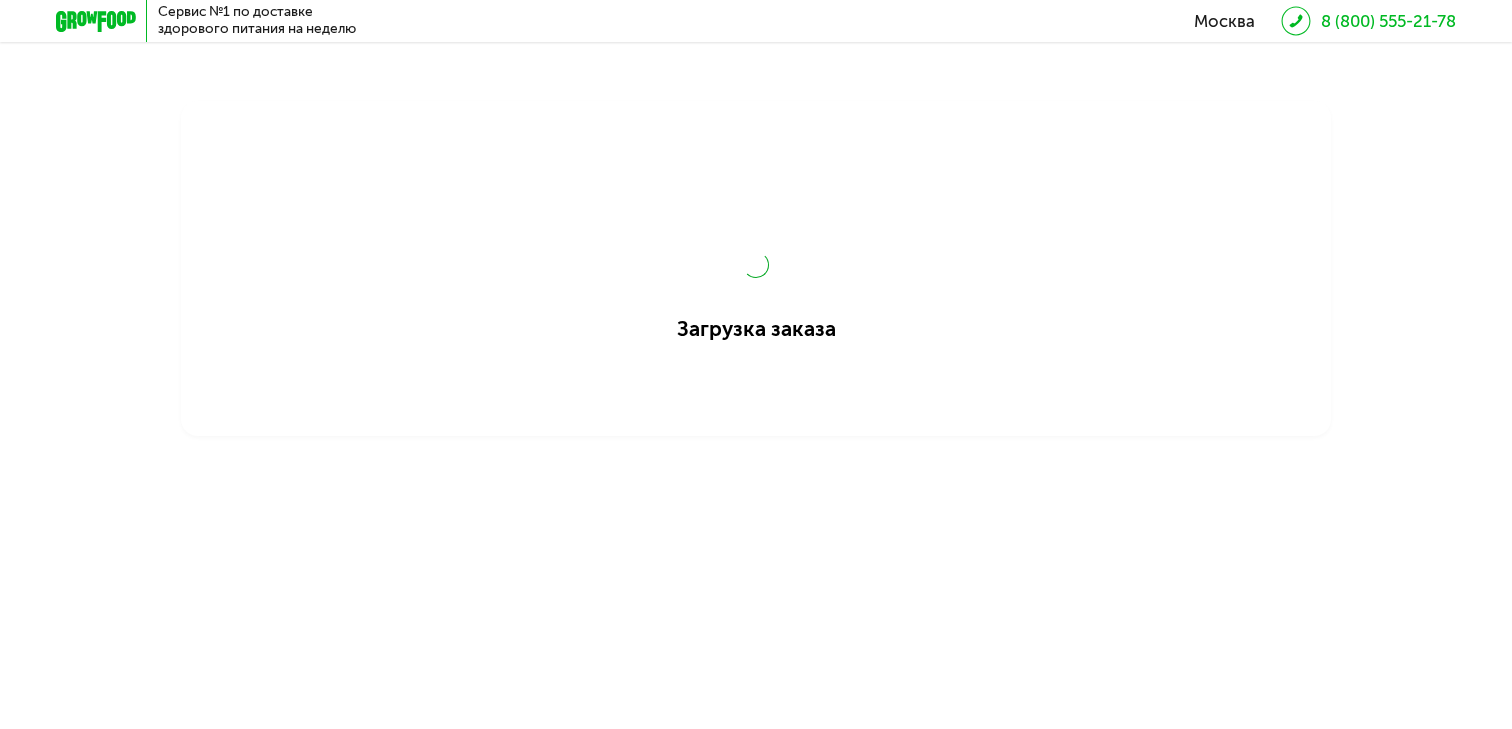 scroll, scrollTop: 0, scrollLeft: 0, axis: both 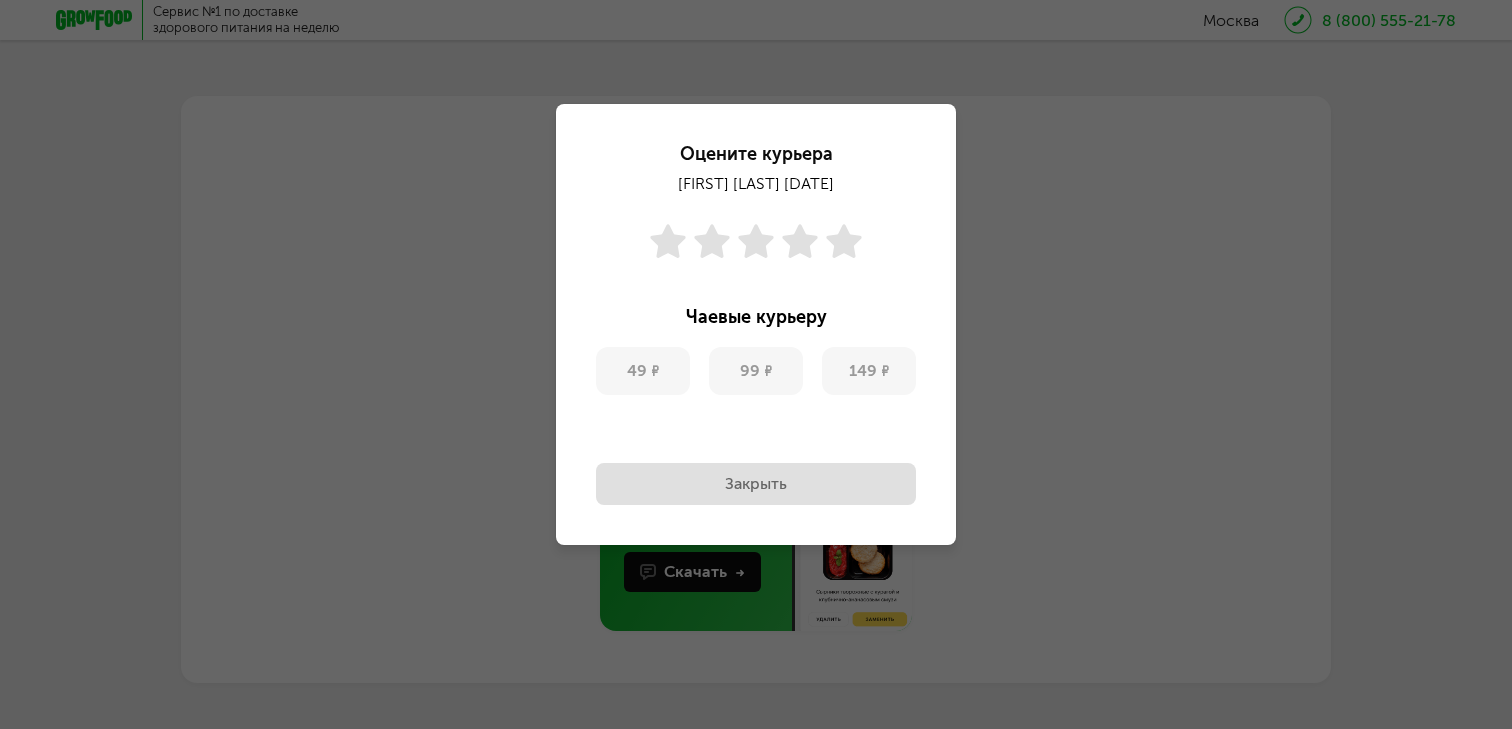 click on "Закрыть" at bounding box center [756, 484] 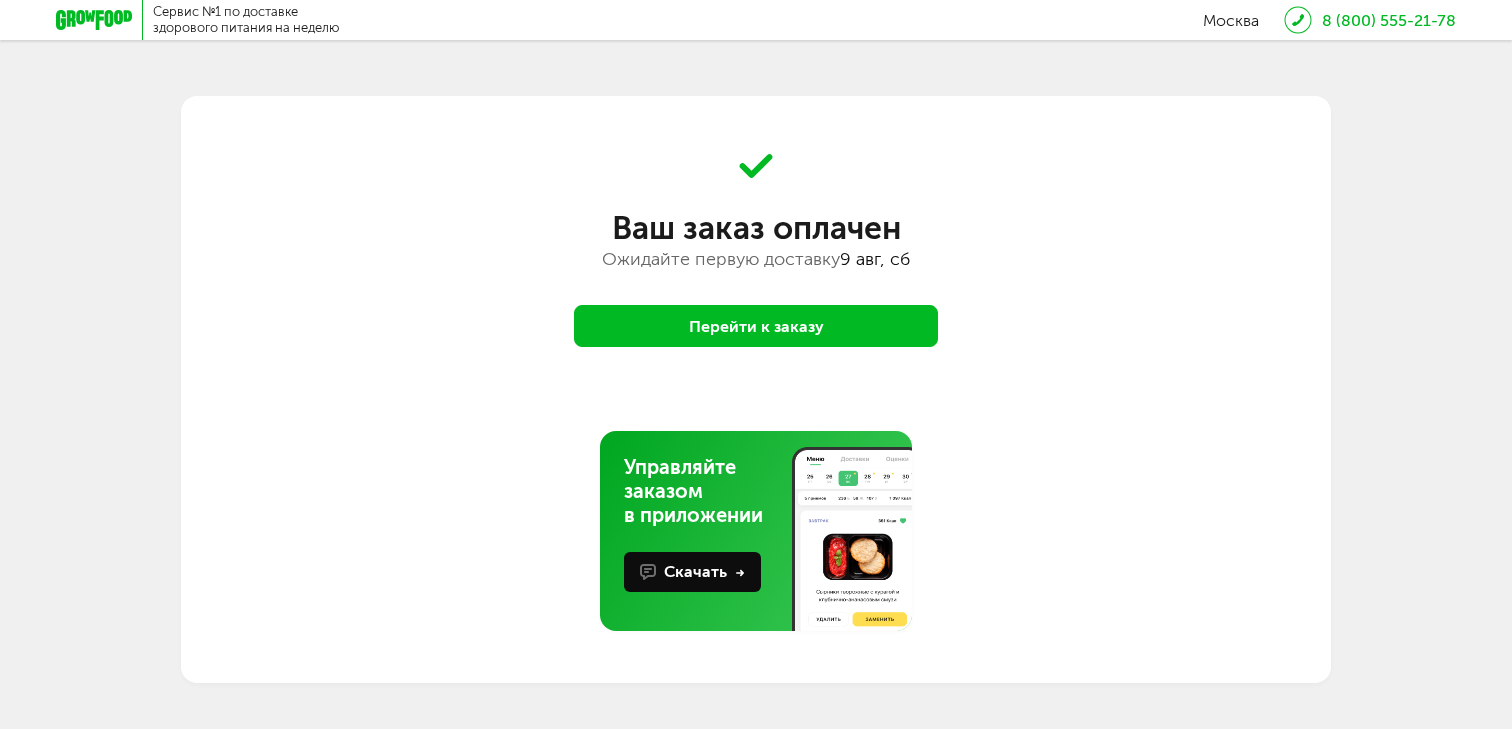 click on "Перейти к заказу" at bounding box center (756, 326) 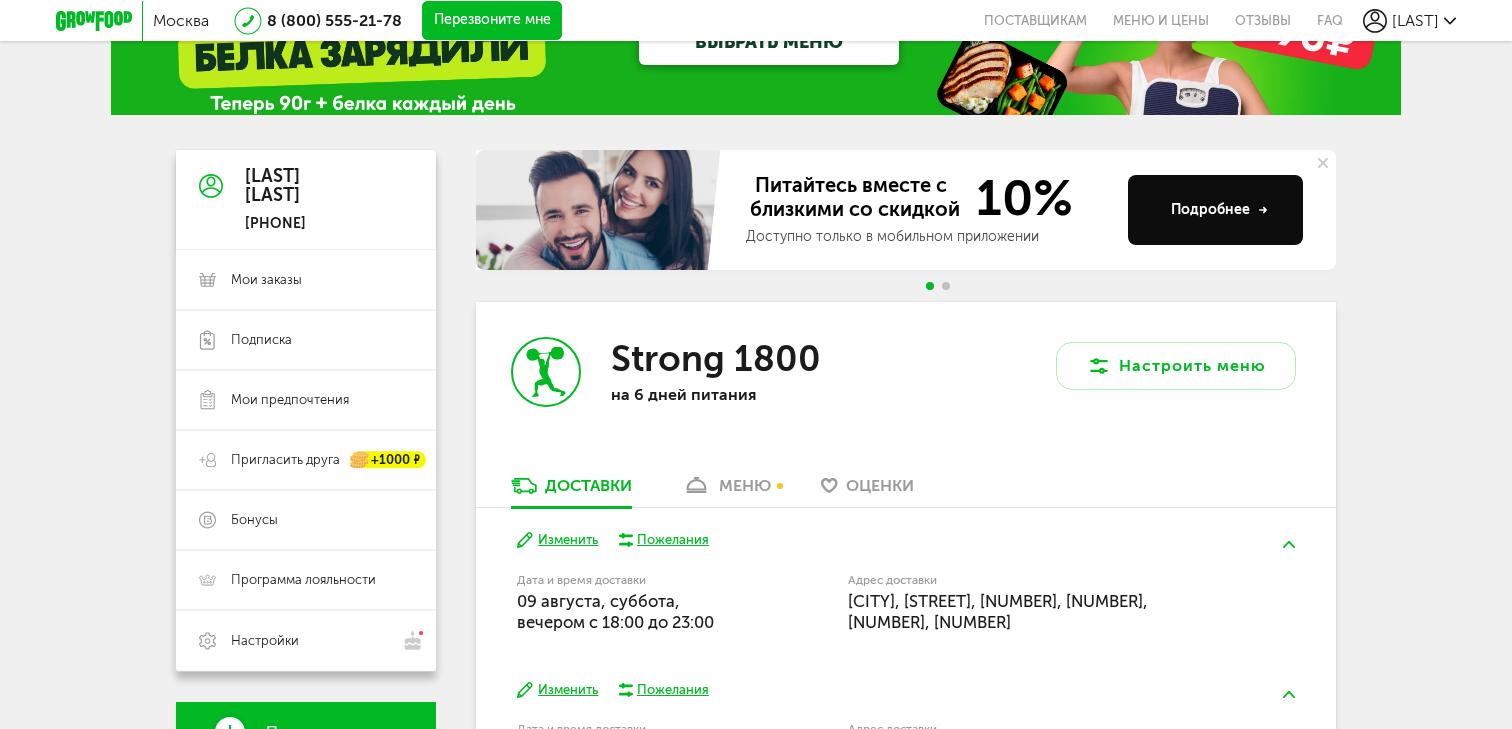 scroll, scrollTop: 102, scrollLeft: 0, axis: vertical 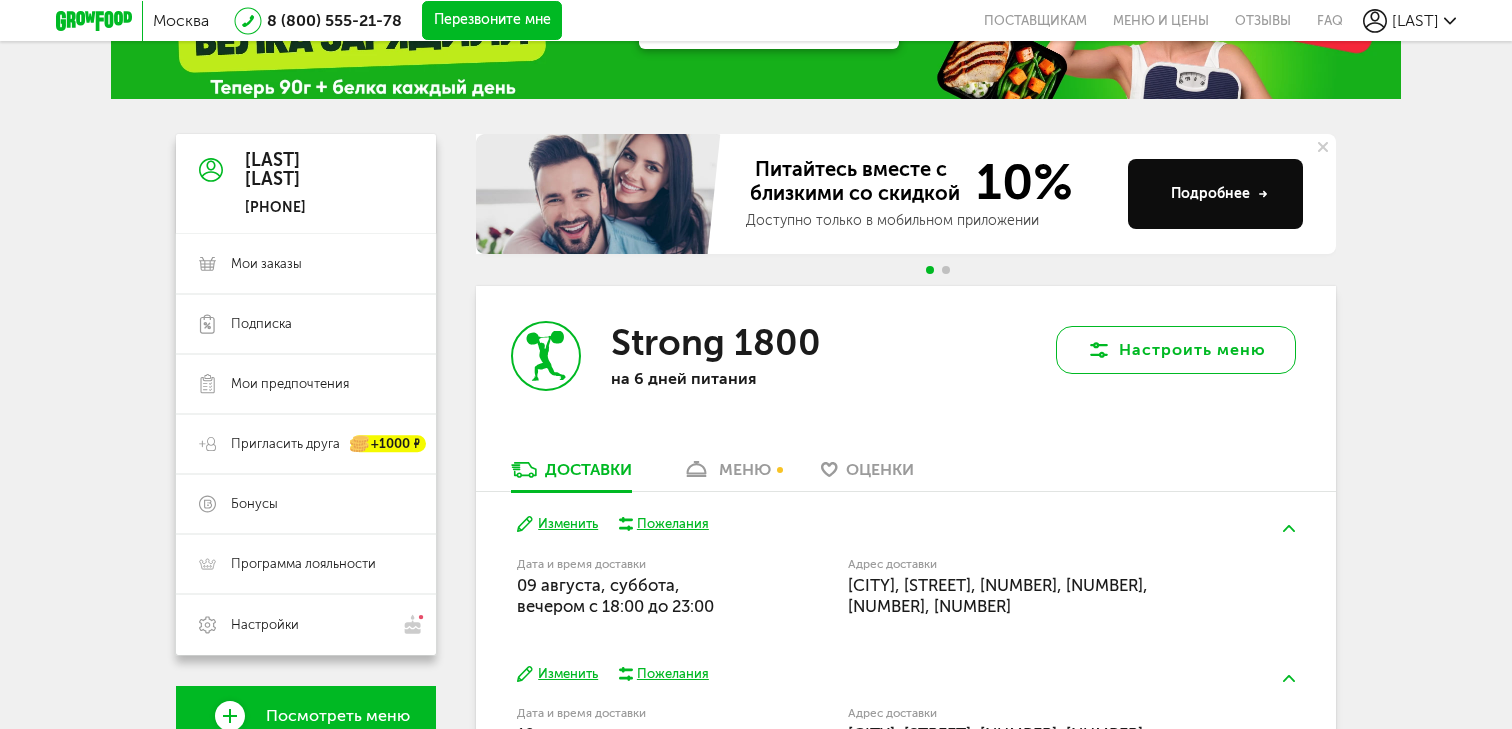 click on "Настроить меню" at bounding box center [1176, 350] 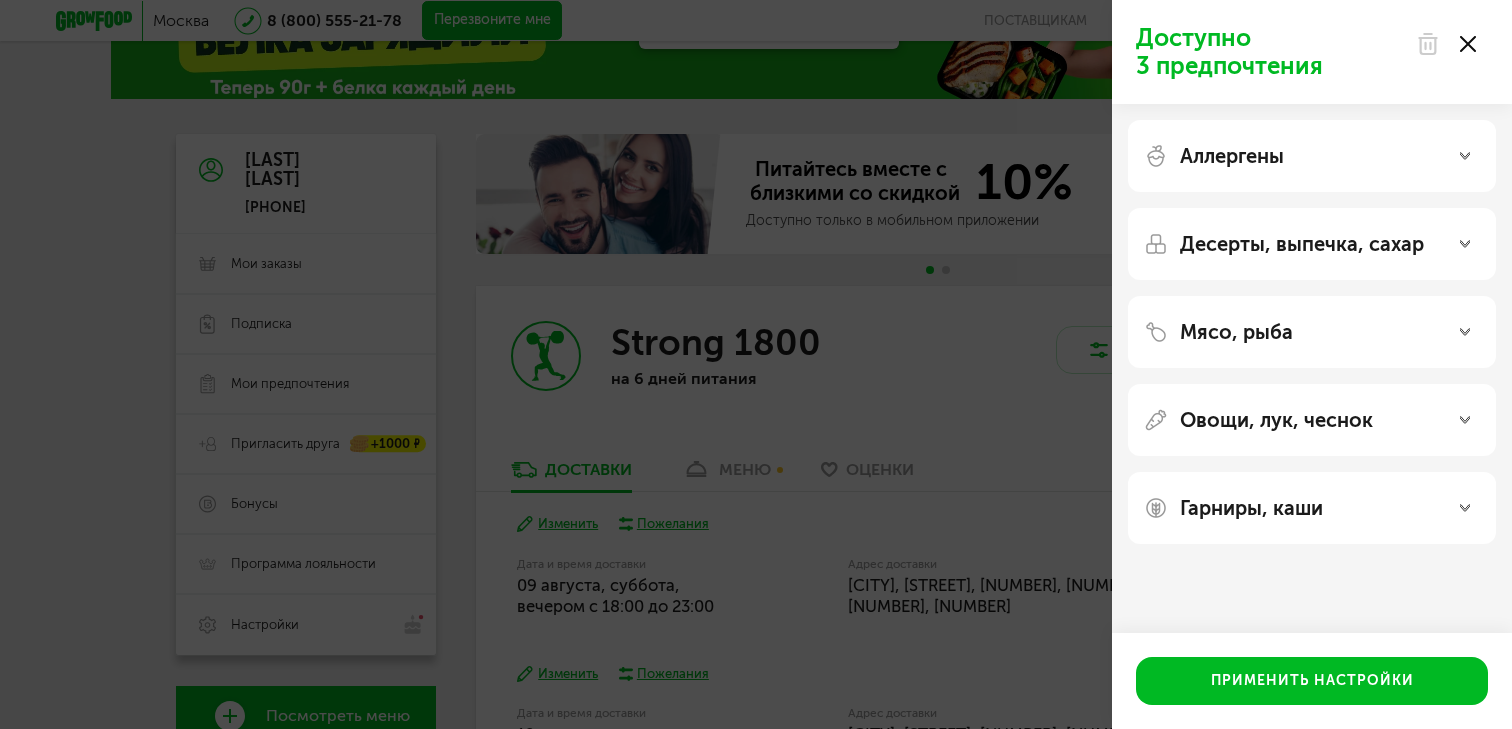 click on "Доступно 3 предпочтения
Аллергены
Десерты, выпечка, сахар
Мясо, рыба
Овощи, лук, чеснок
Гарниры, каши
Применить настройки" at bounding box center (756, 364) 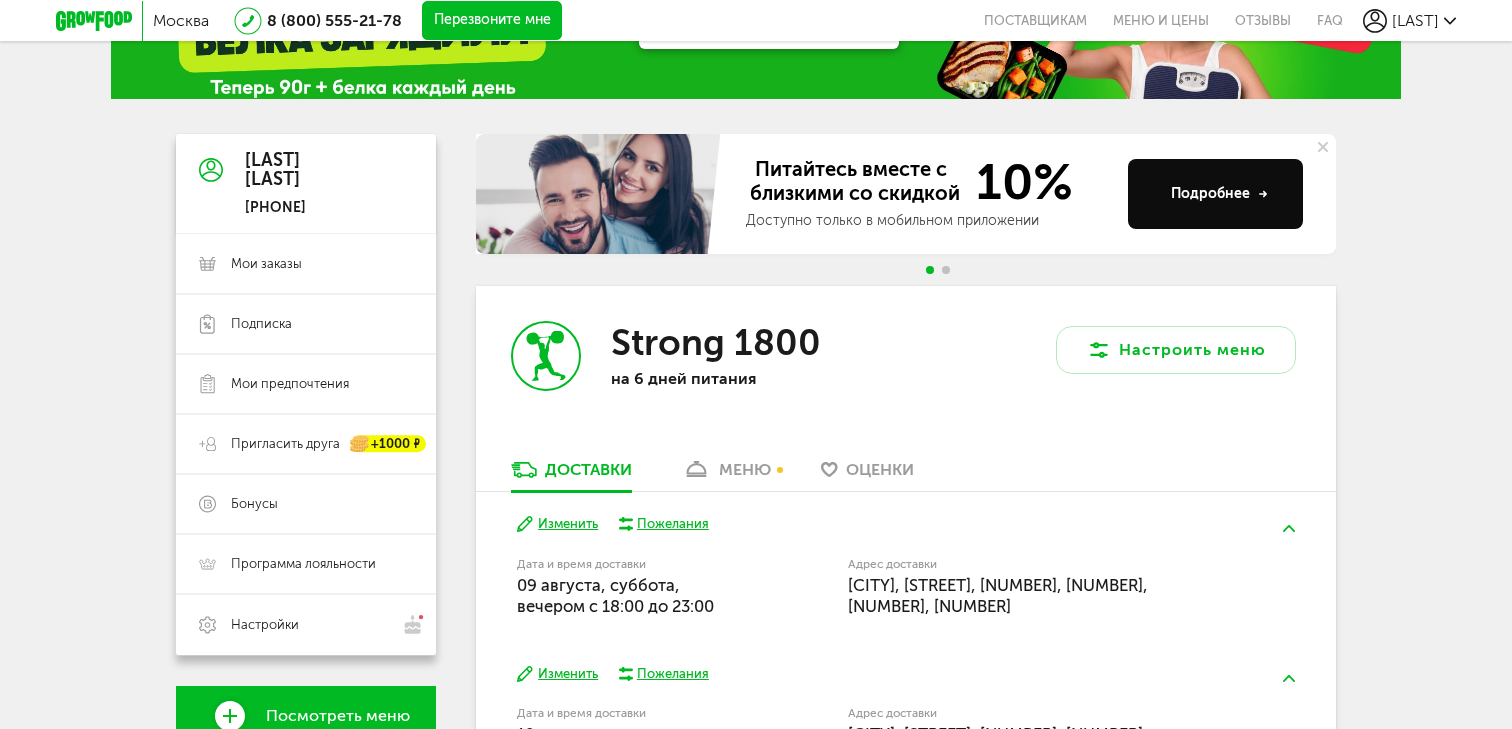 click 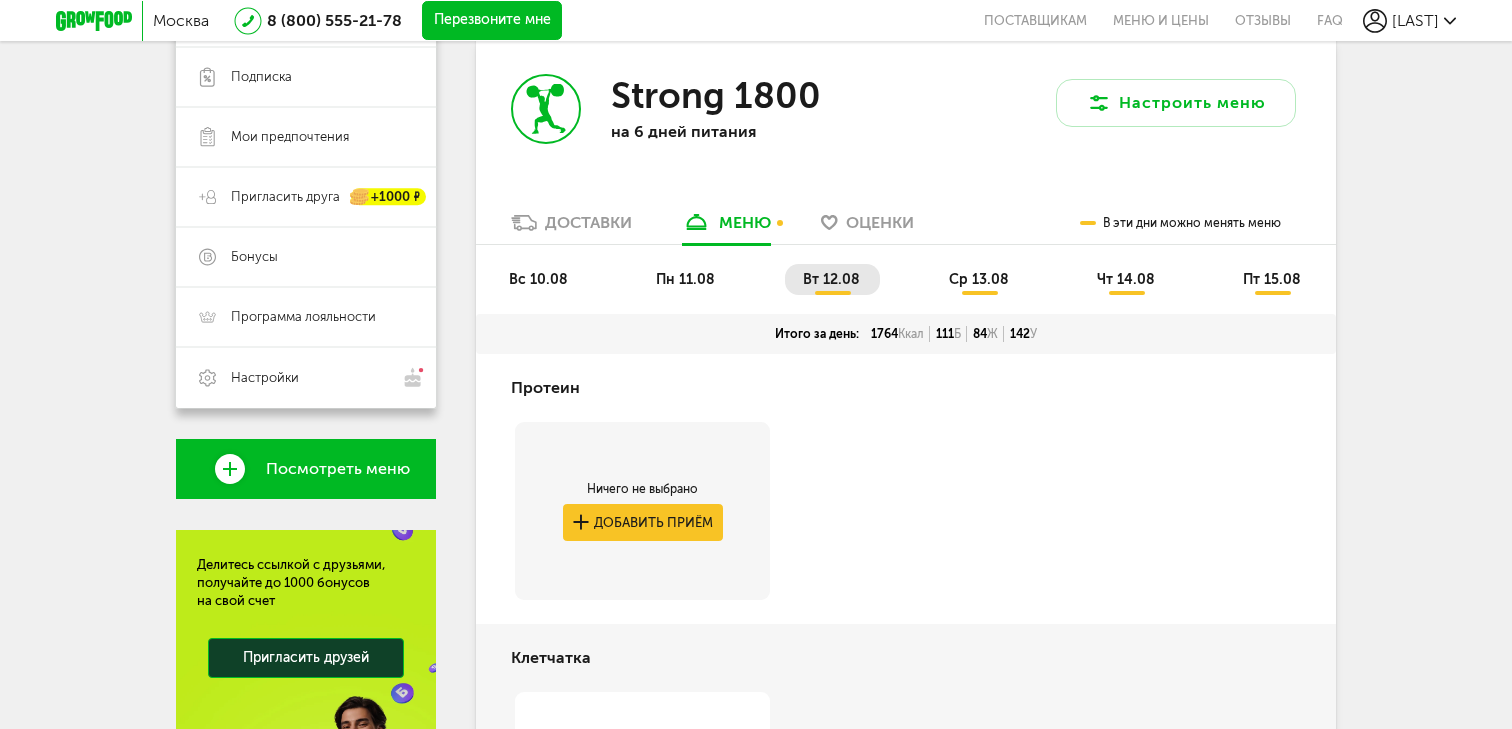 scroll, scrollTop: 351, scrollLeft: 0, axis: vertical 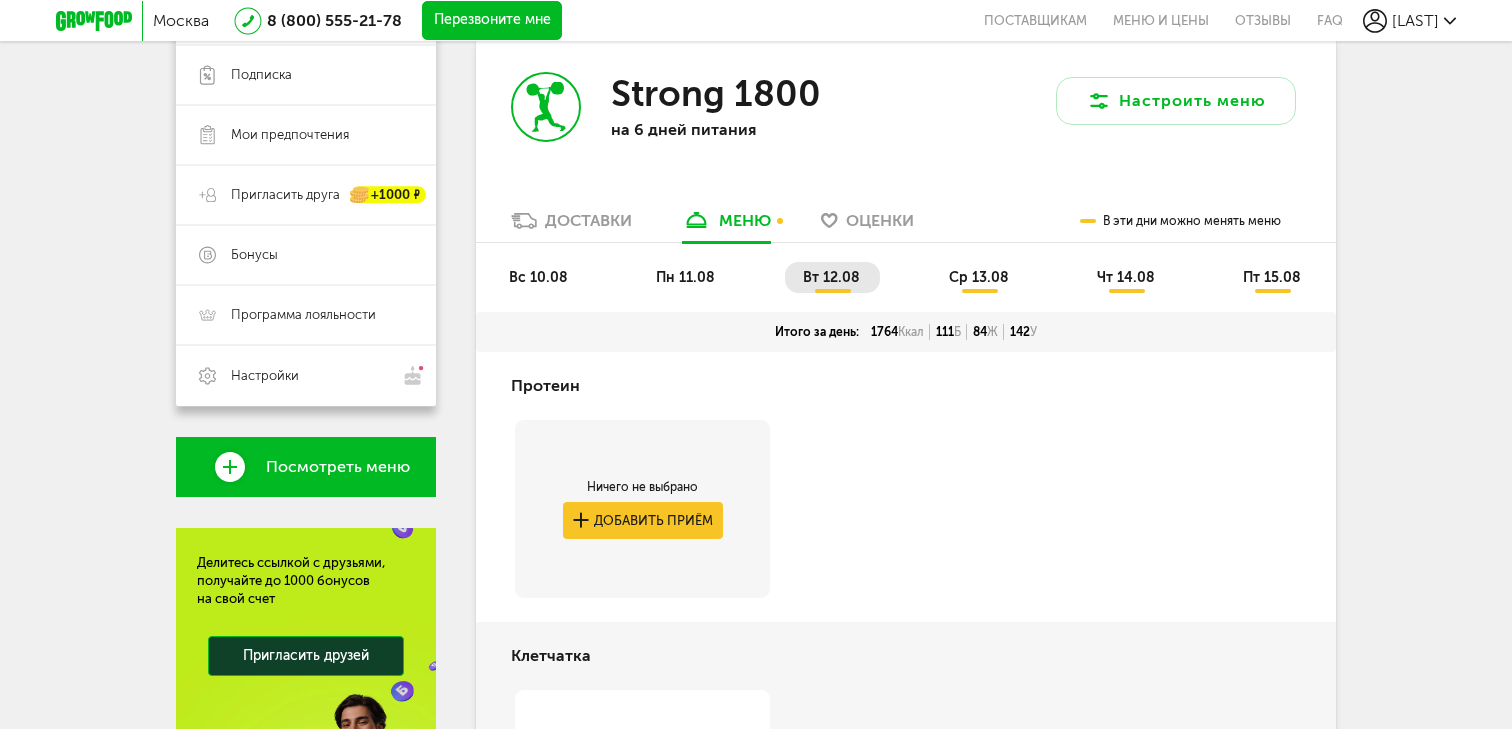 click on "ср 13.08" at bounding box center (979, 277) 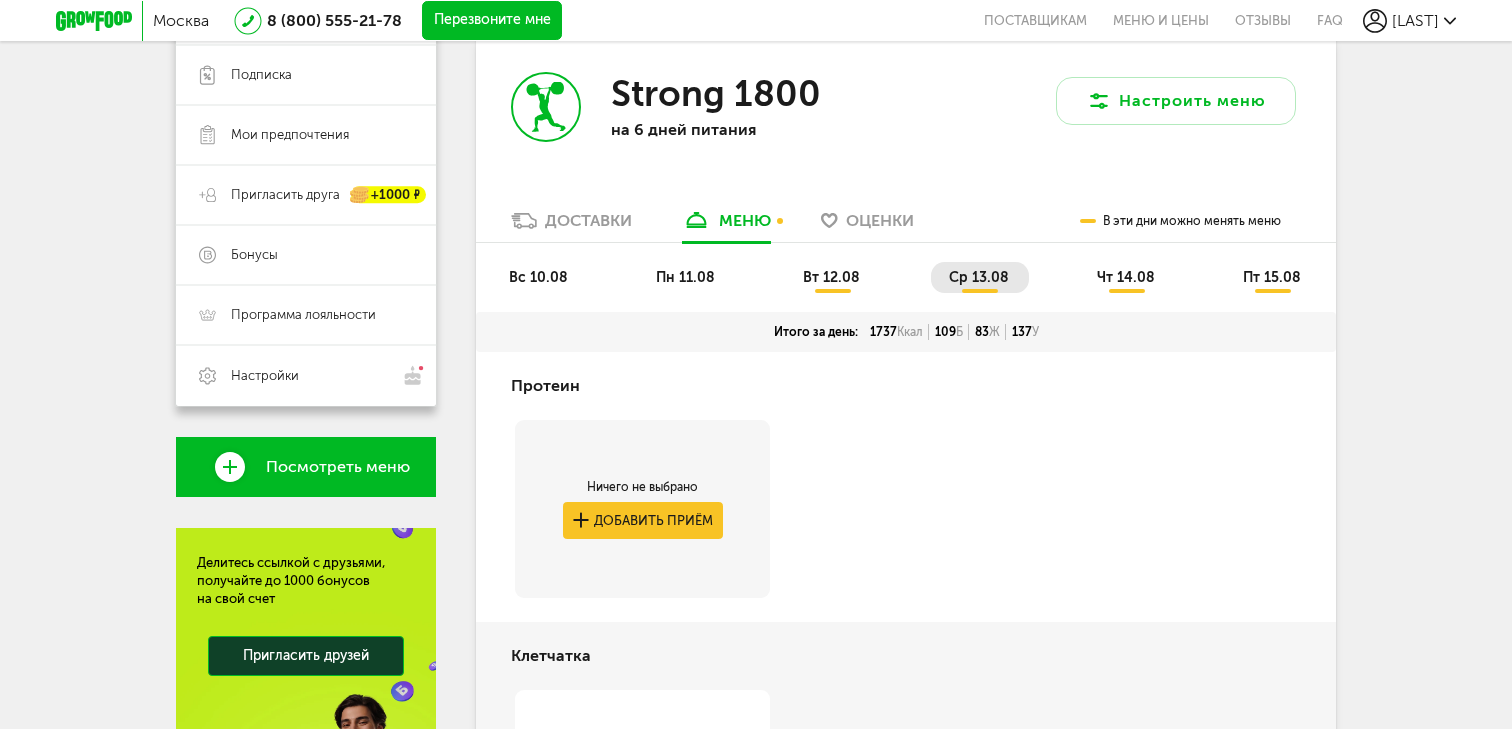 click on "вт 12.08" at bounding box center [831, 277] 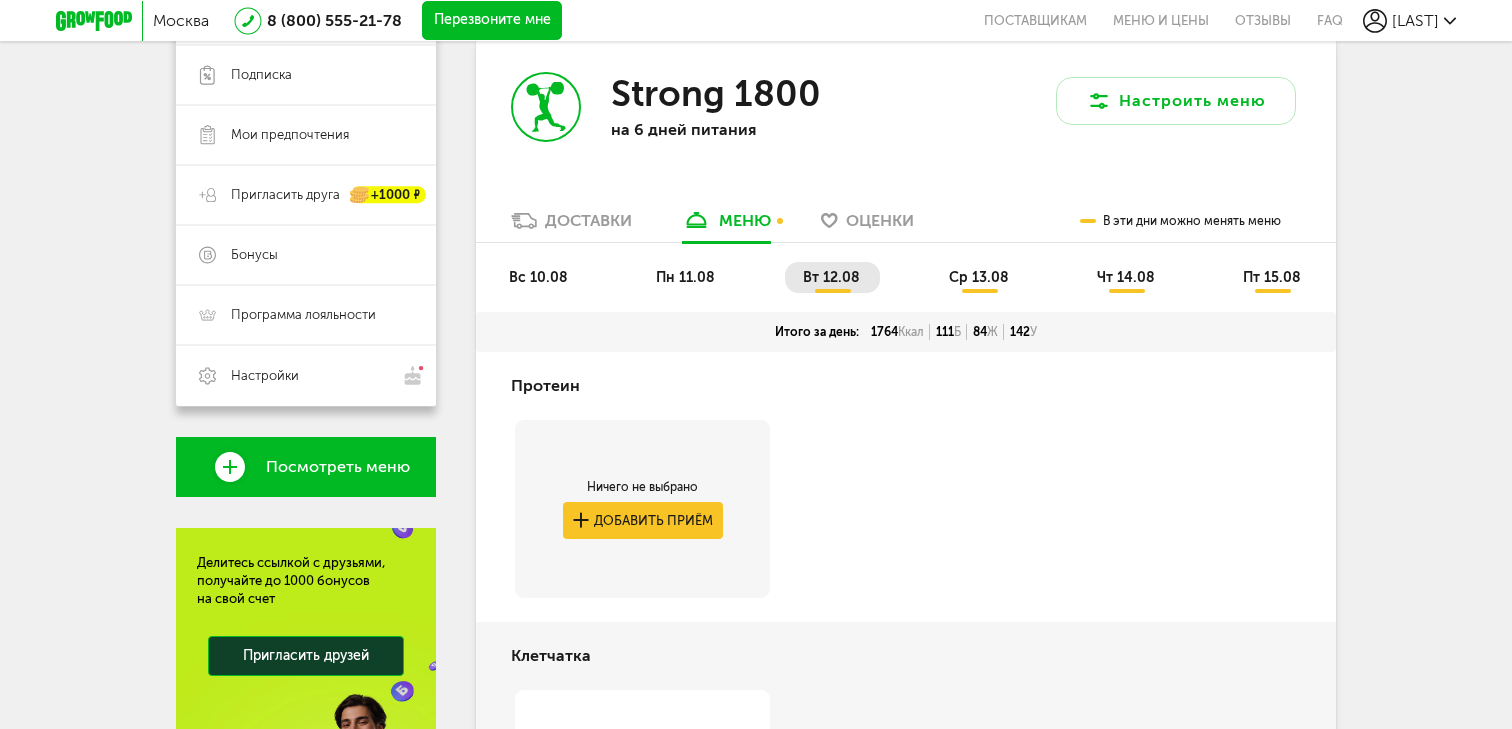 click on "ср 13.08" at bounding box center [980, 277] 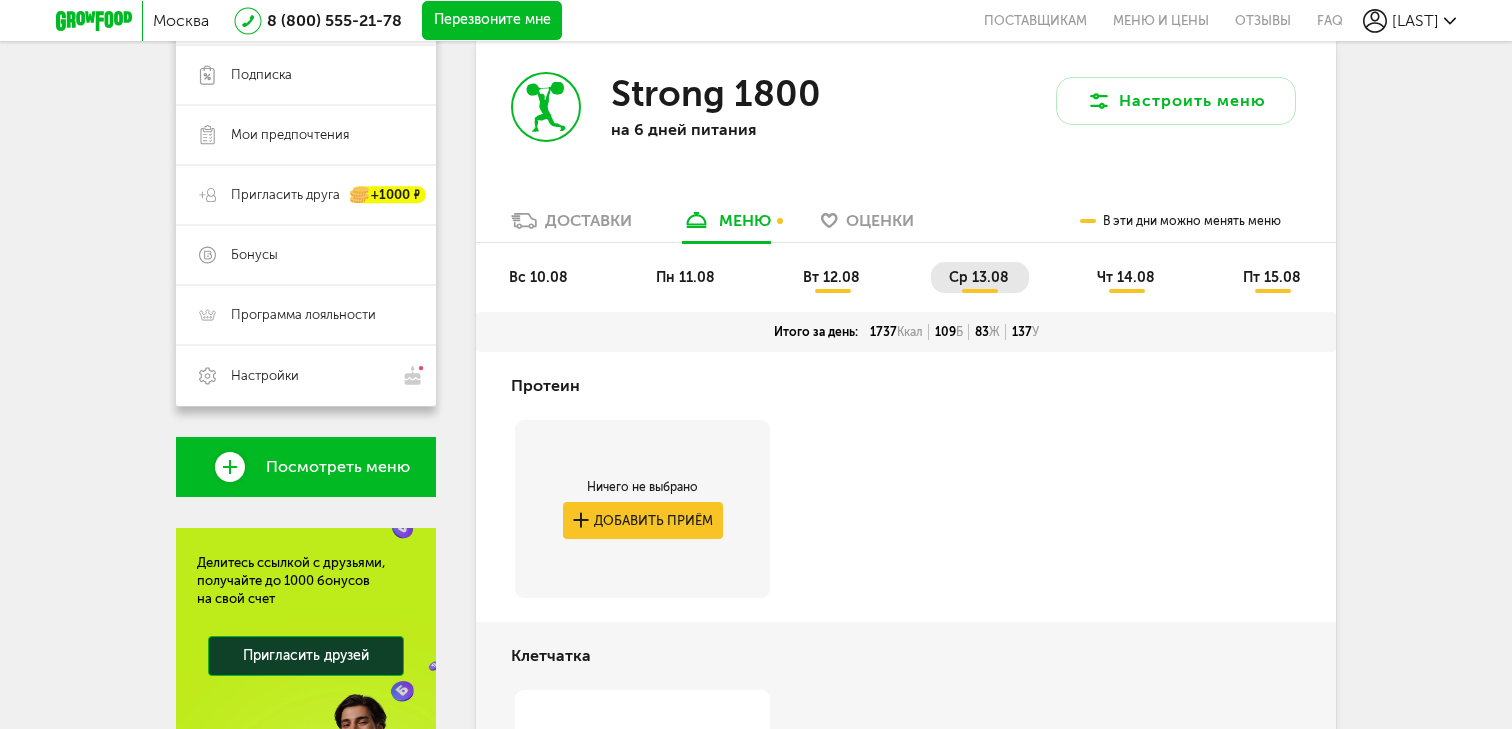 click on "вс 10.08 пн 11.08 вт 12.08 ср 13.08 чт 14.08 пт 15.08" at bounding box center [906, 277] 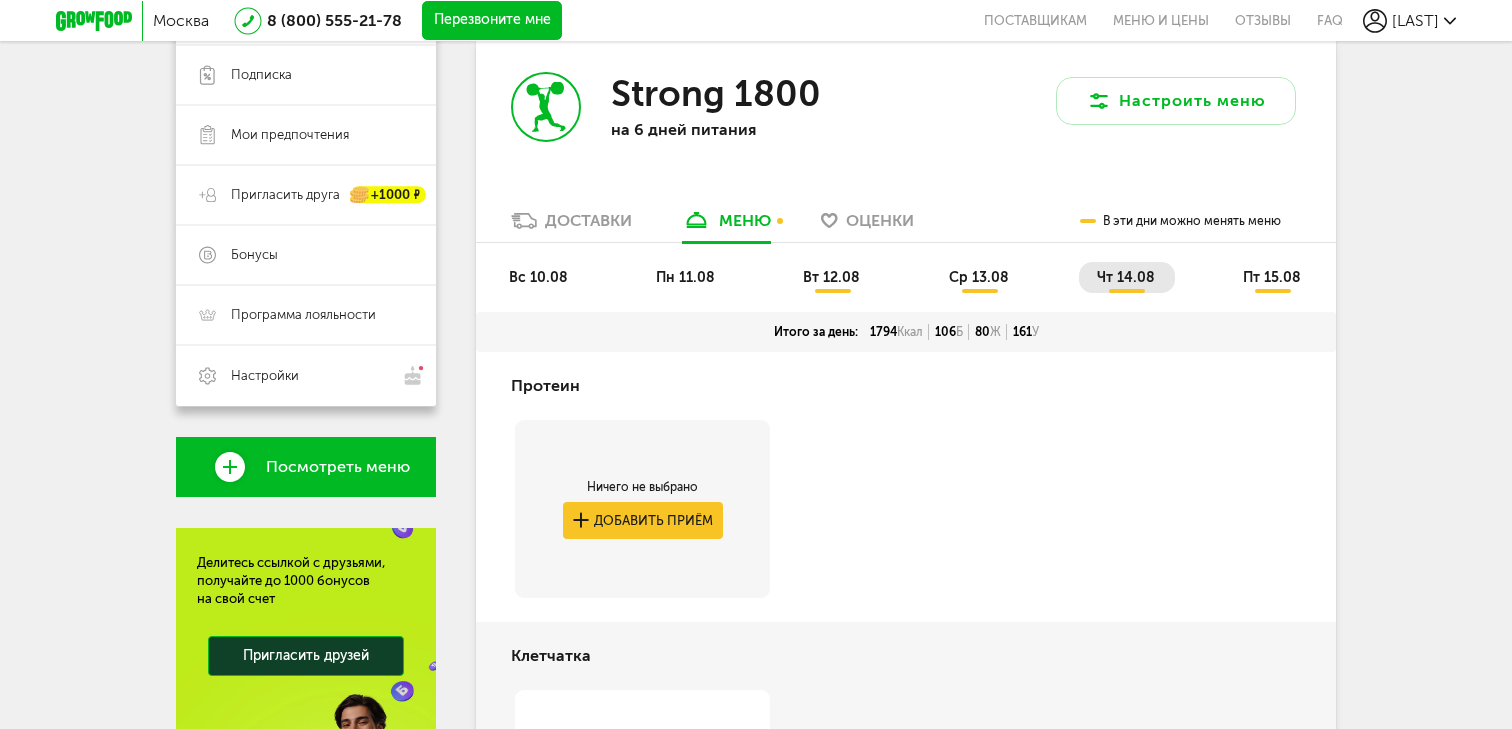 click on "пт 15.08" at bounding box center (1273, 277) 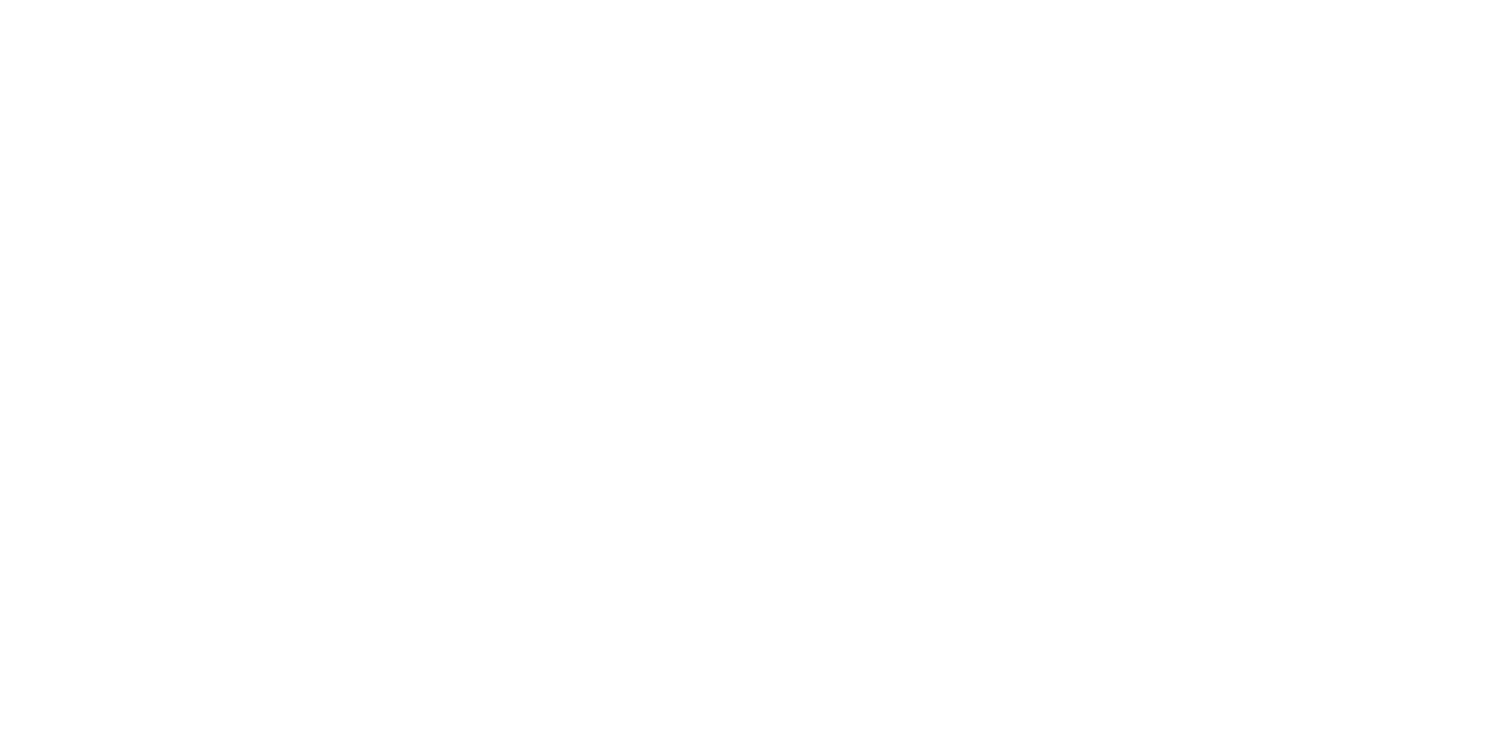 scroll, scrollTop: 0, scrollLeft: 0, axis: both 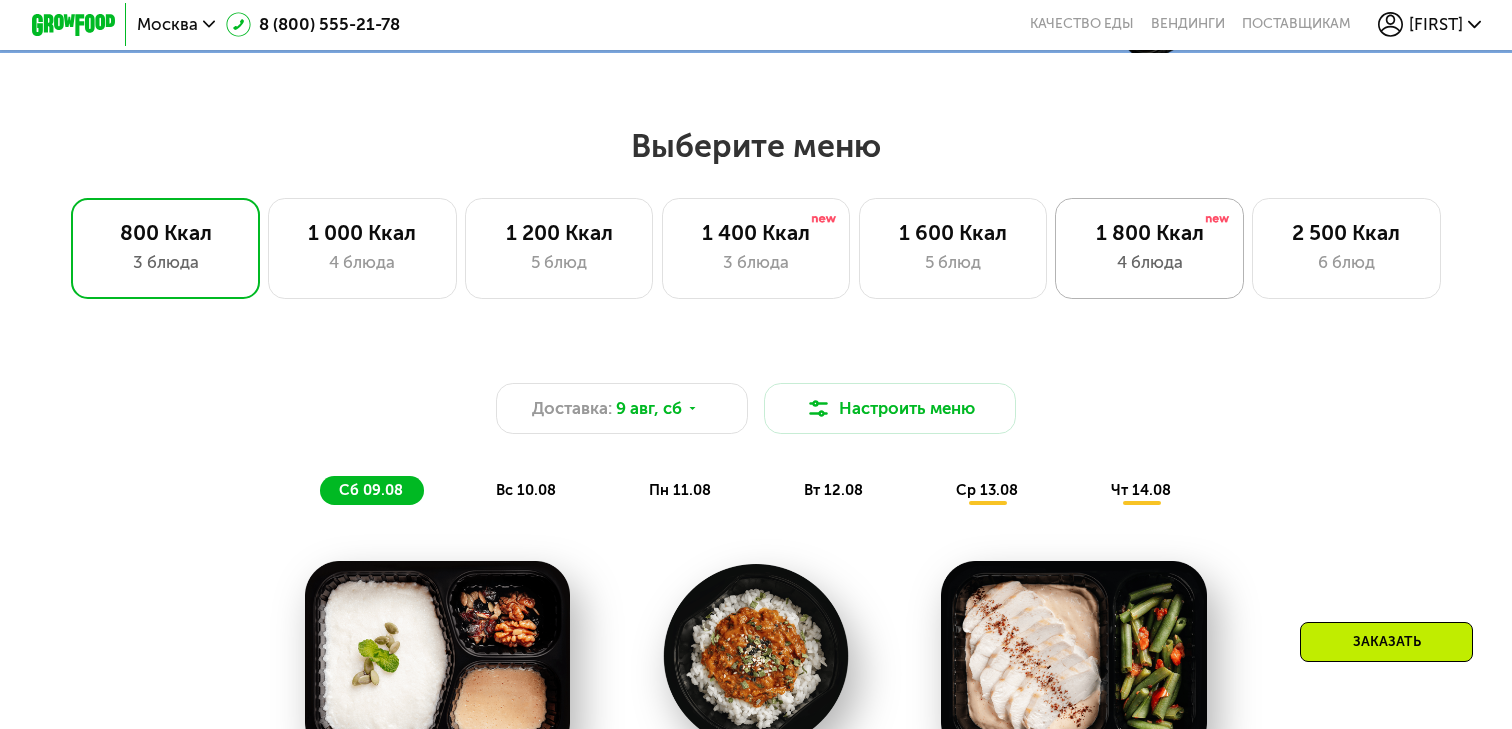 click on "4 блюда" at bounding box center [1149, 262] 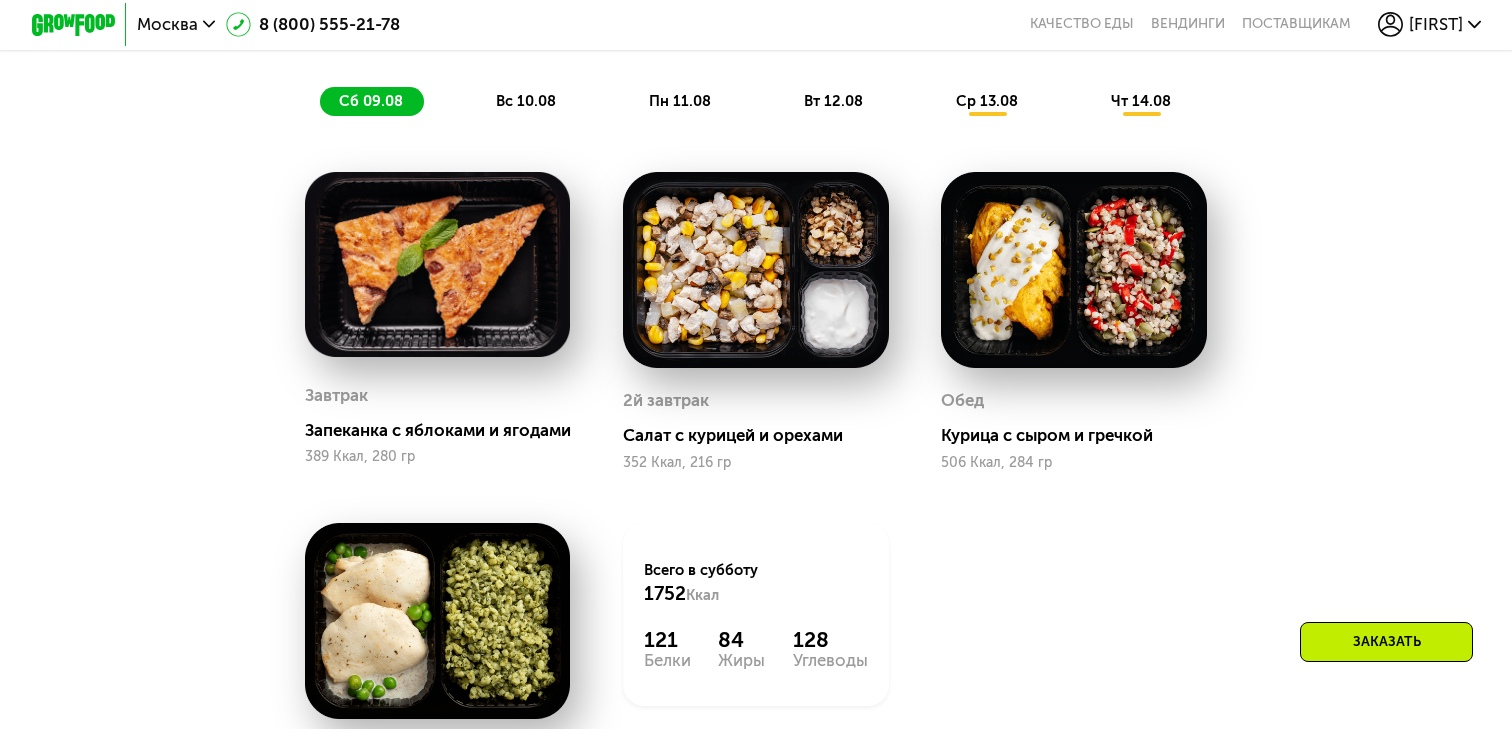 scroll, scrollTop: 1225, scrollLeft: 0, axis: vertical 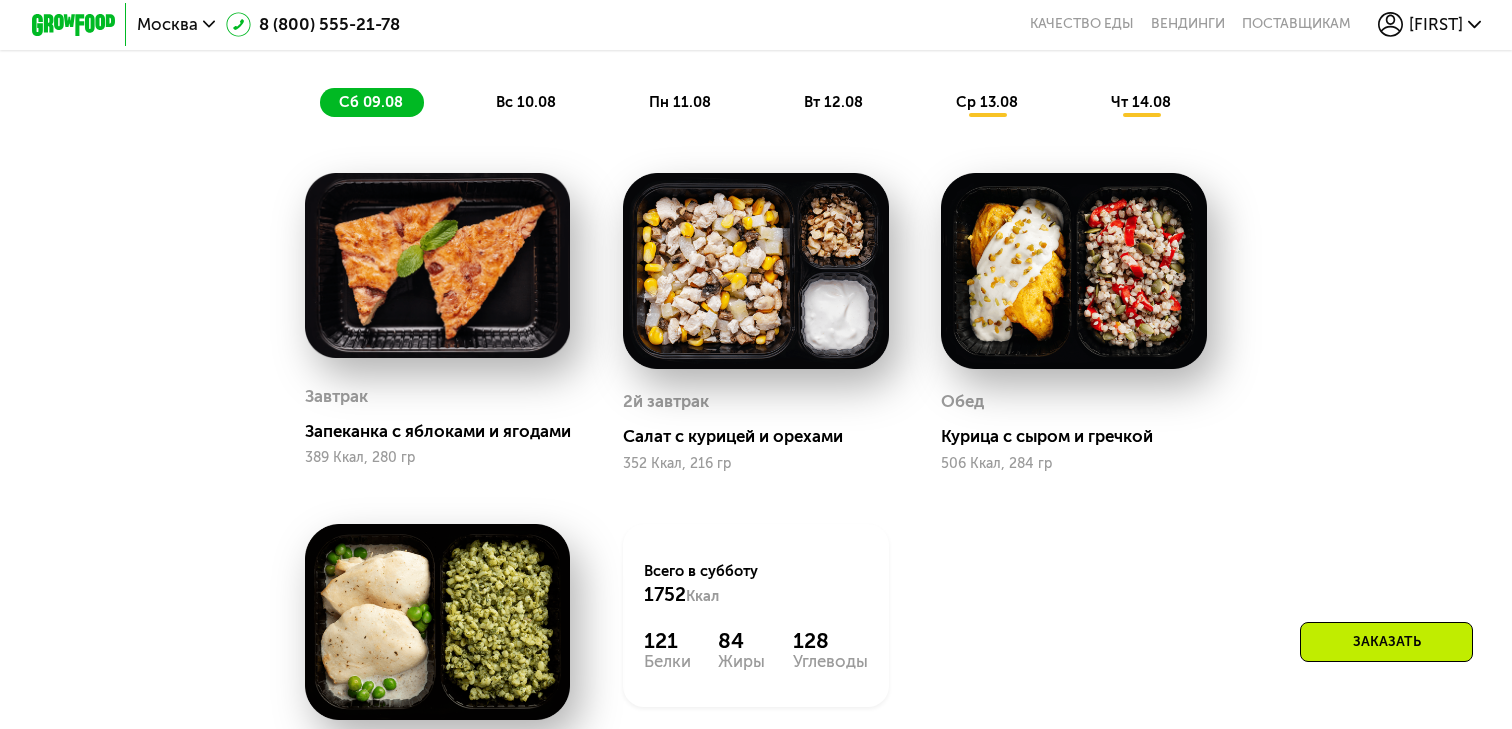 click on "вс 10.08" at bounding box center [526, 102] 